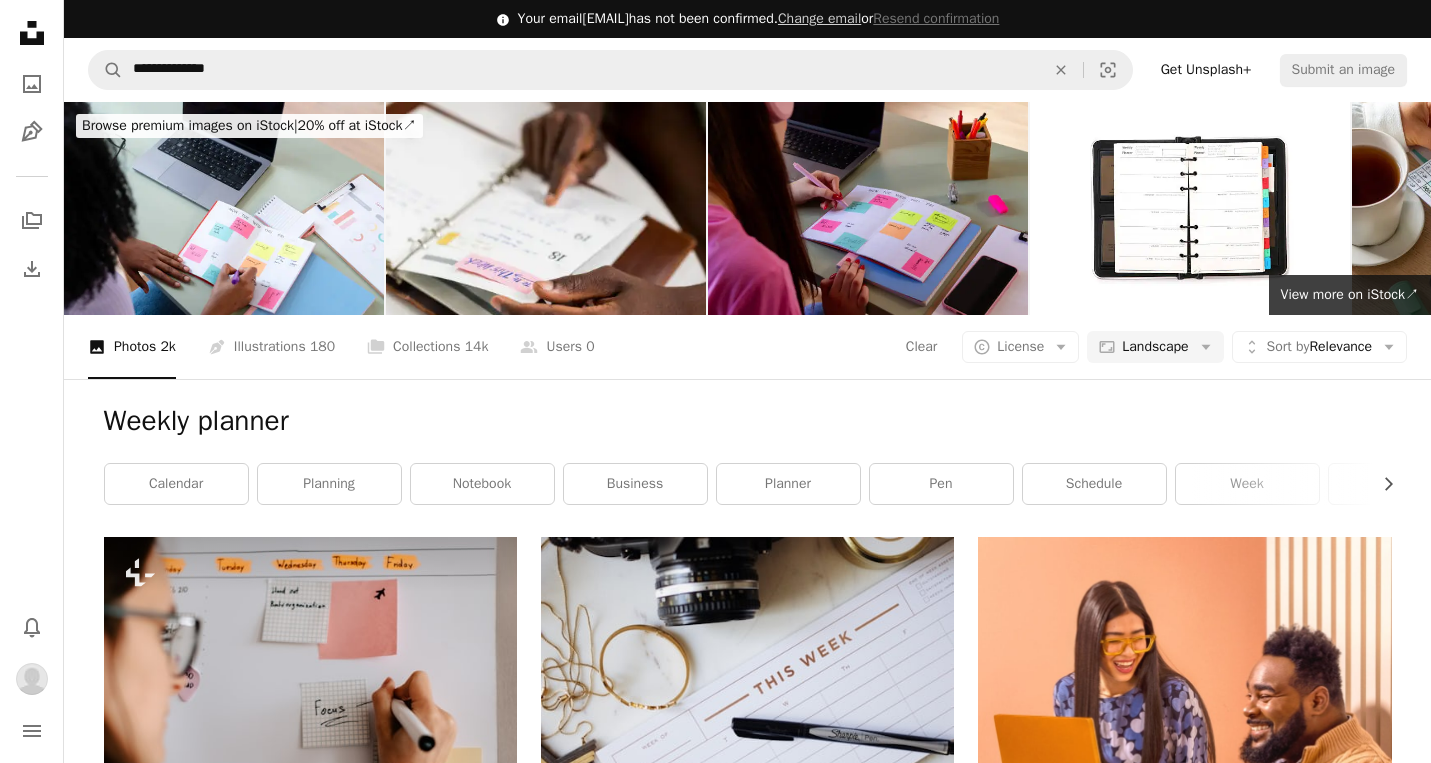 scroll, scrollTop: 1052, scrollLeft: 0, axis: vertical 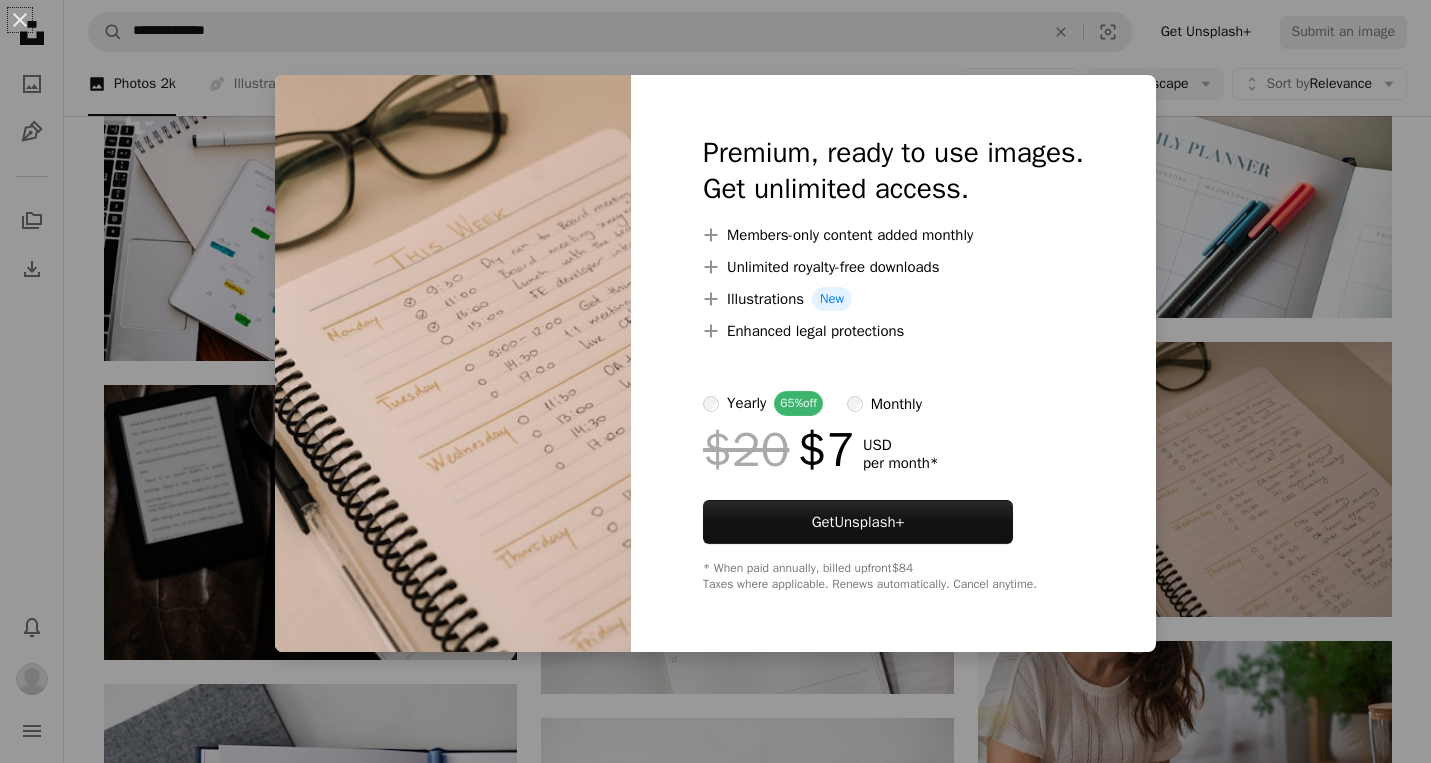 click on "An X shape Premium, ready to use images. Get unlimited access. A plus sign Members-only content added monthly A plus sign Unlimited royalty-free downloads A plus sign Illustrations  New A plus sign Enhanced legal protections yearly 65%  off monthly $20   $7 USD per month * Get  Unsplash+ * When paid annually, billed upfront  $84 Taxes where applicable. Renews automatically. Cancel anytime." at bounding box center [715, 381] 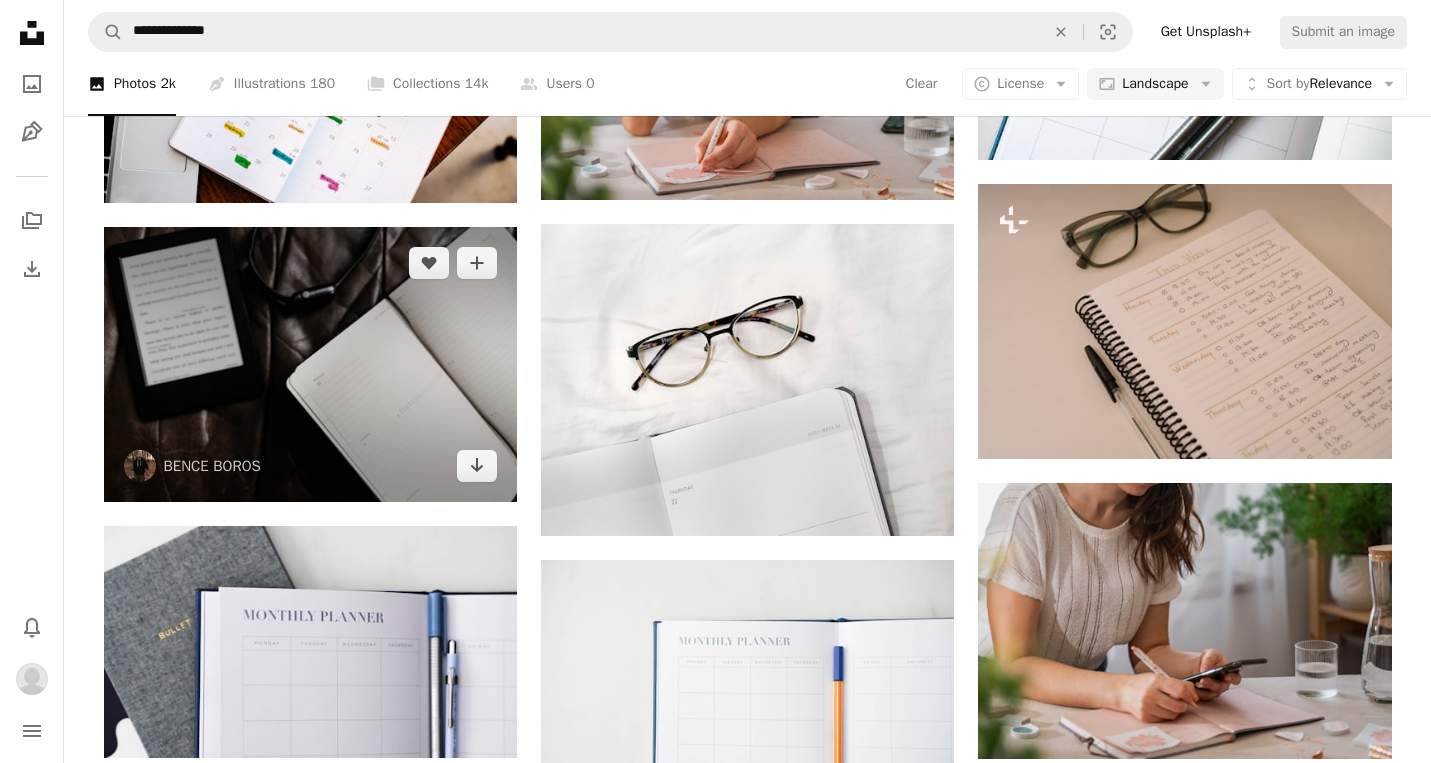 scroll, scrollTop: 1212, scrollLeft: 0, axis: vertical 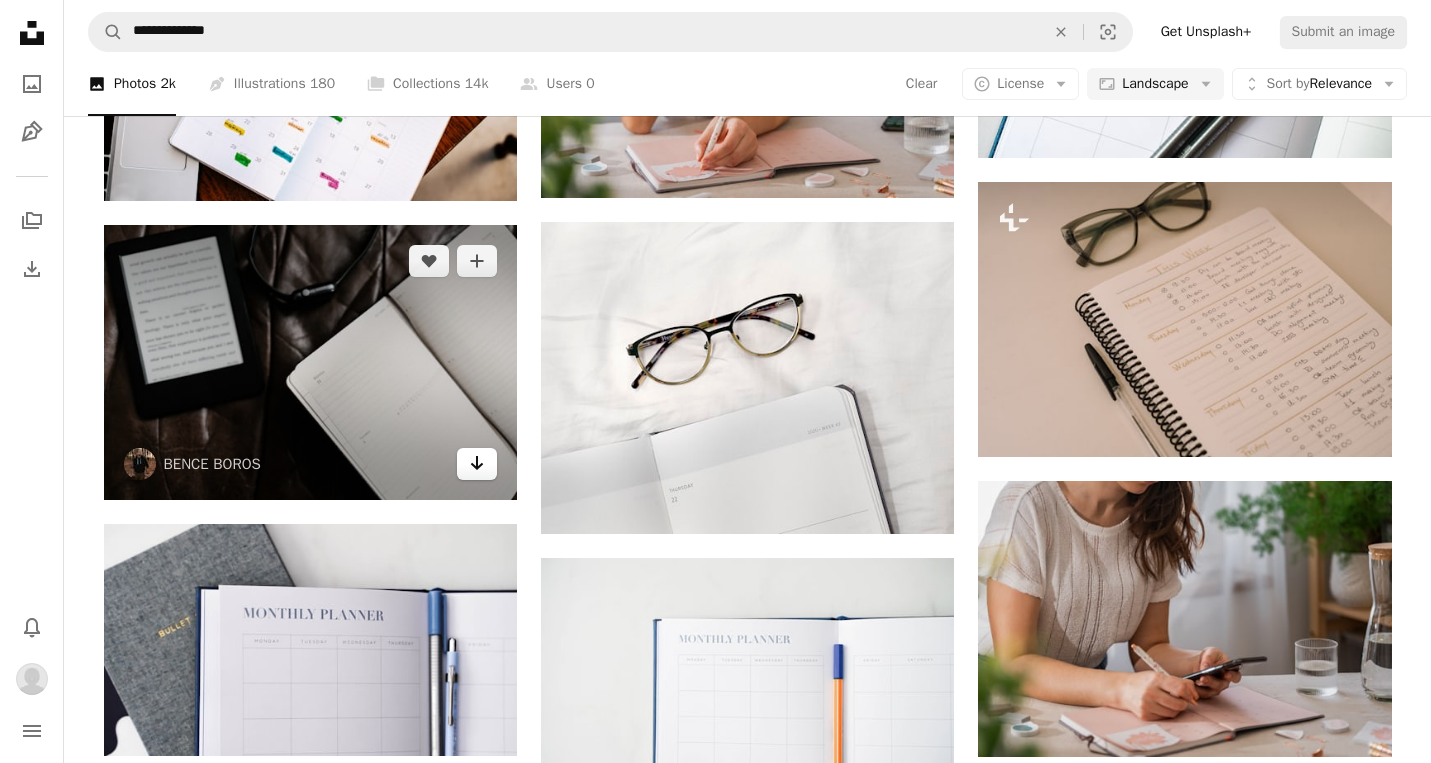 click on "Arrow pointing down" 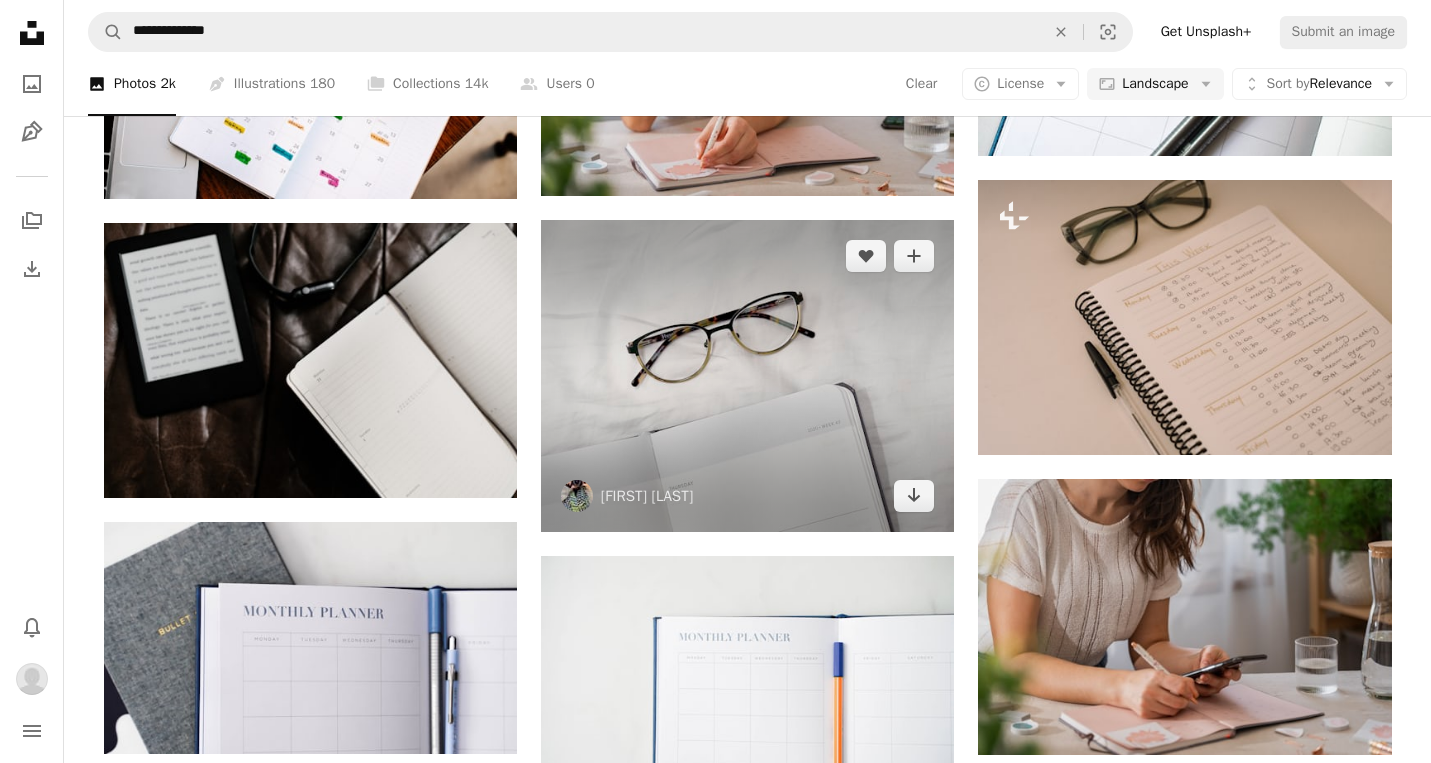 scroll, scrollTop: 1220, scrollLeft: 0, axis: vertical 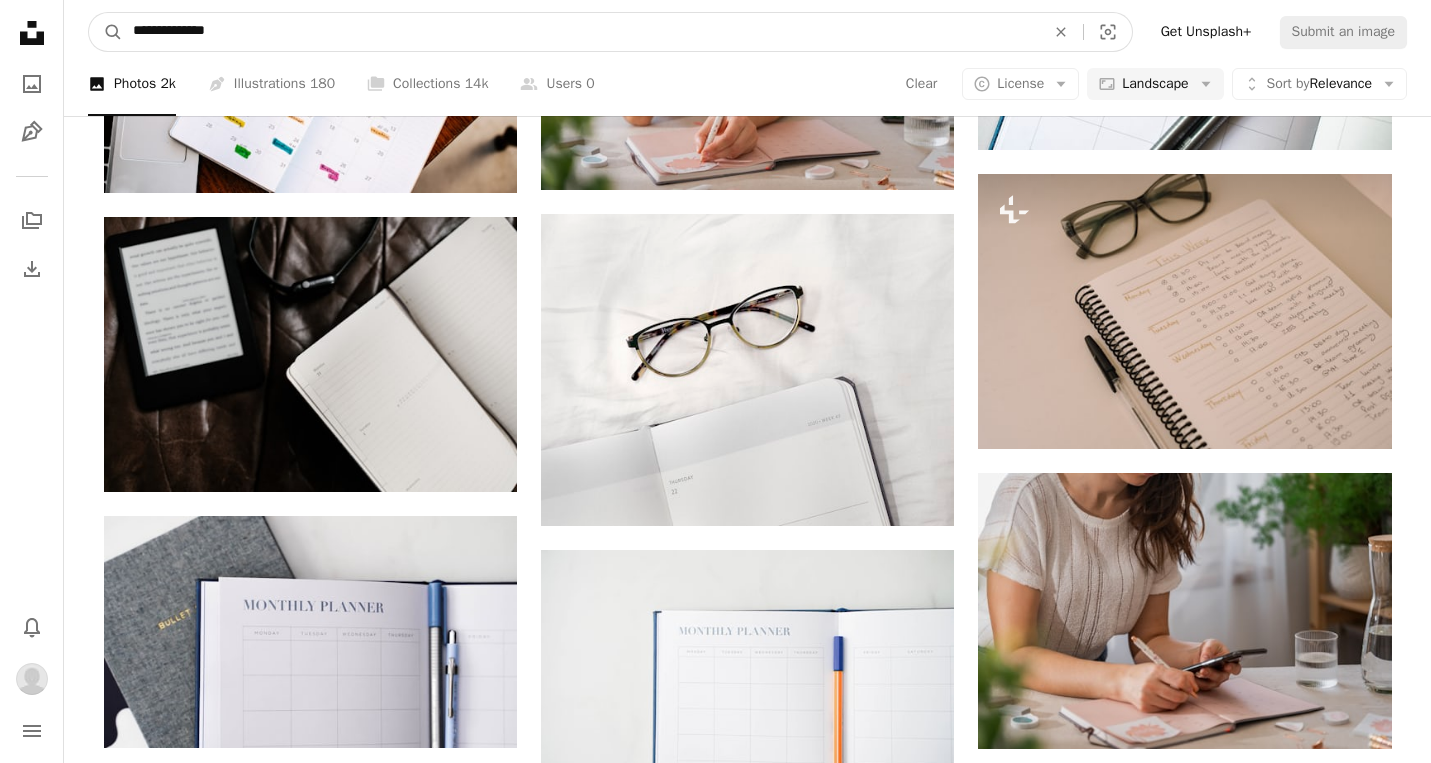 drag, startPoint x: 279, startPoint y: 34, endPoint x: 14, endPoint y: 6, distance: 266.47513 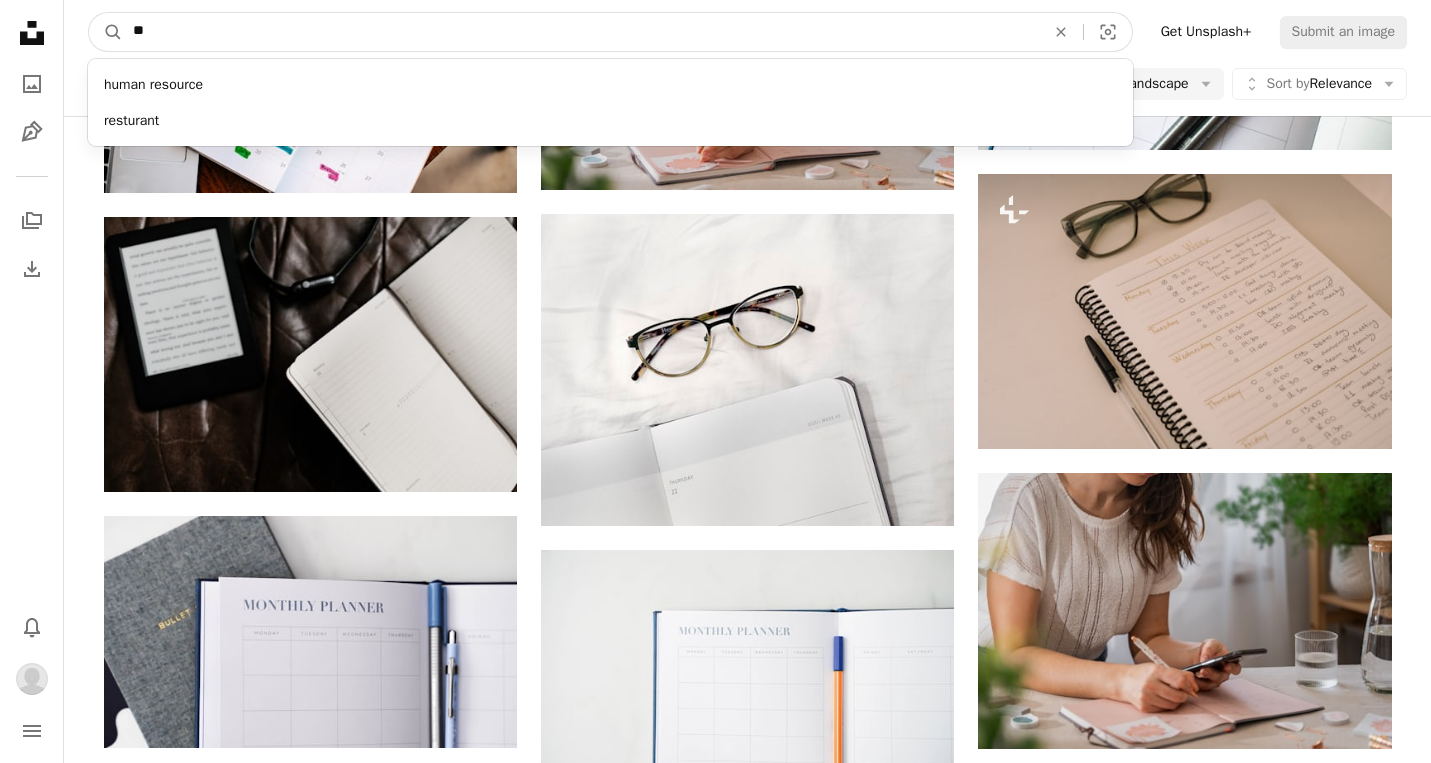type on "*" 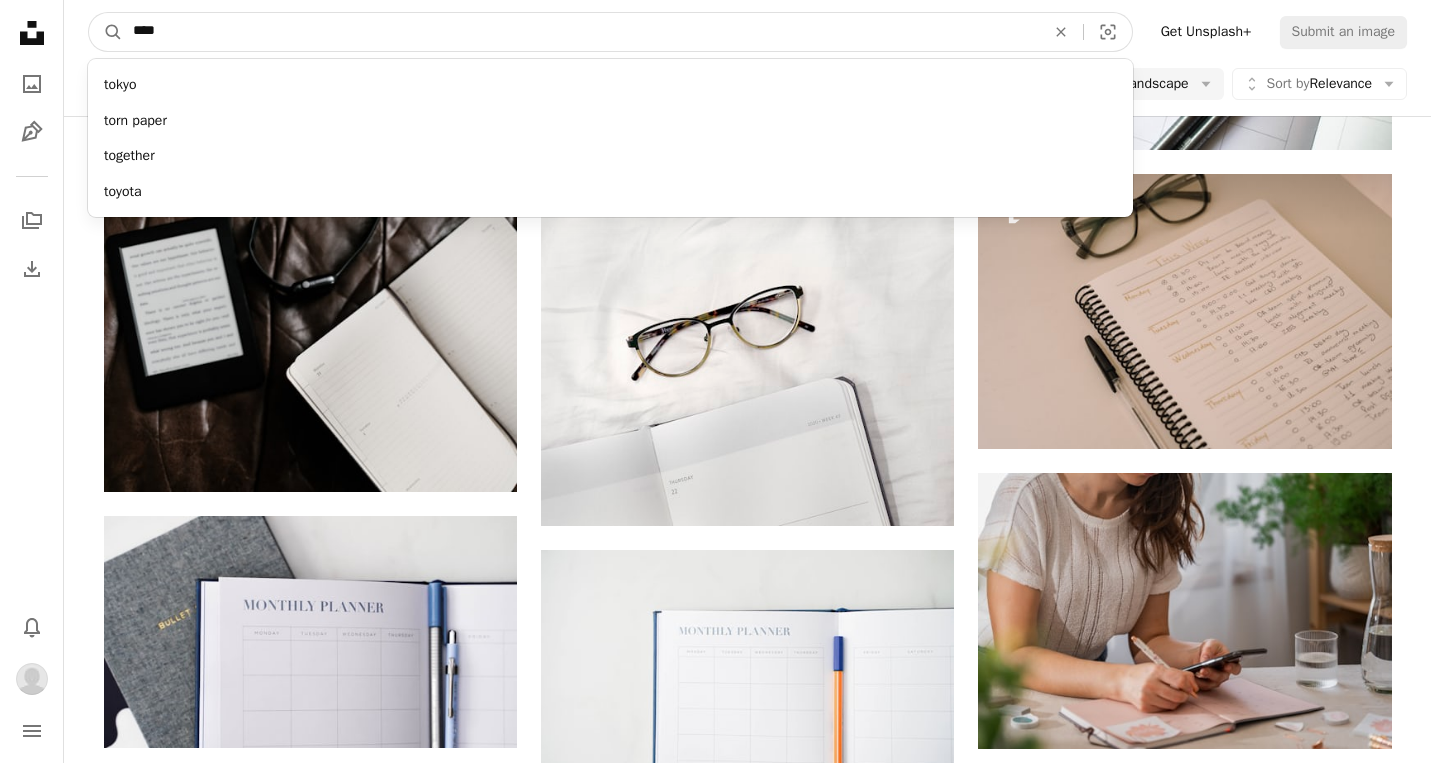 type on "*****" 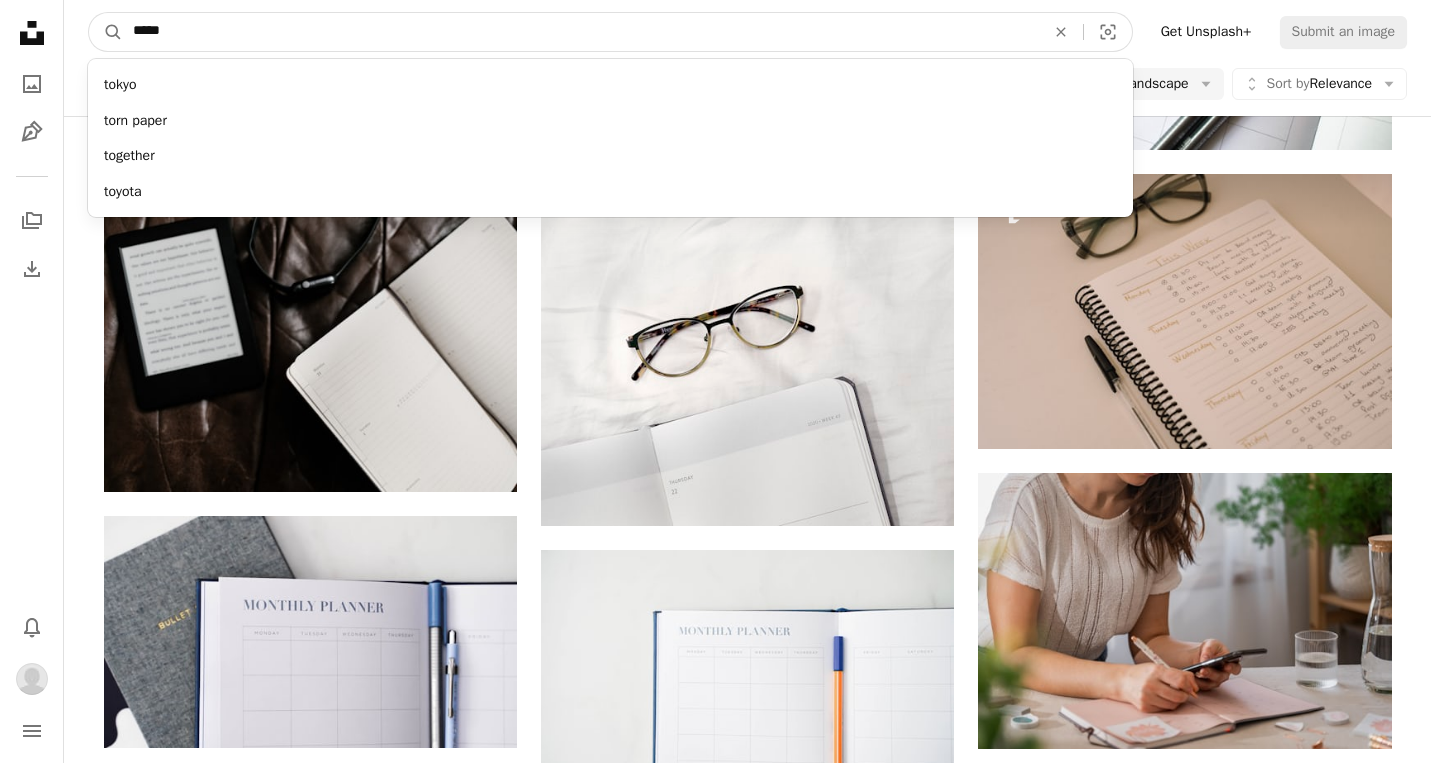 click on "A magnifying glass" at bounding box center [106, 32] 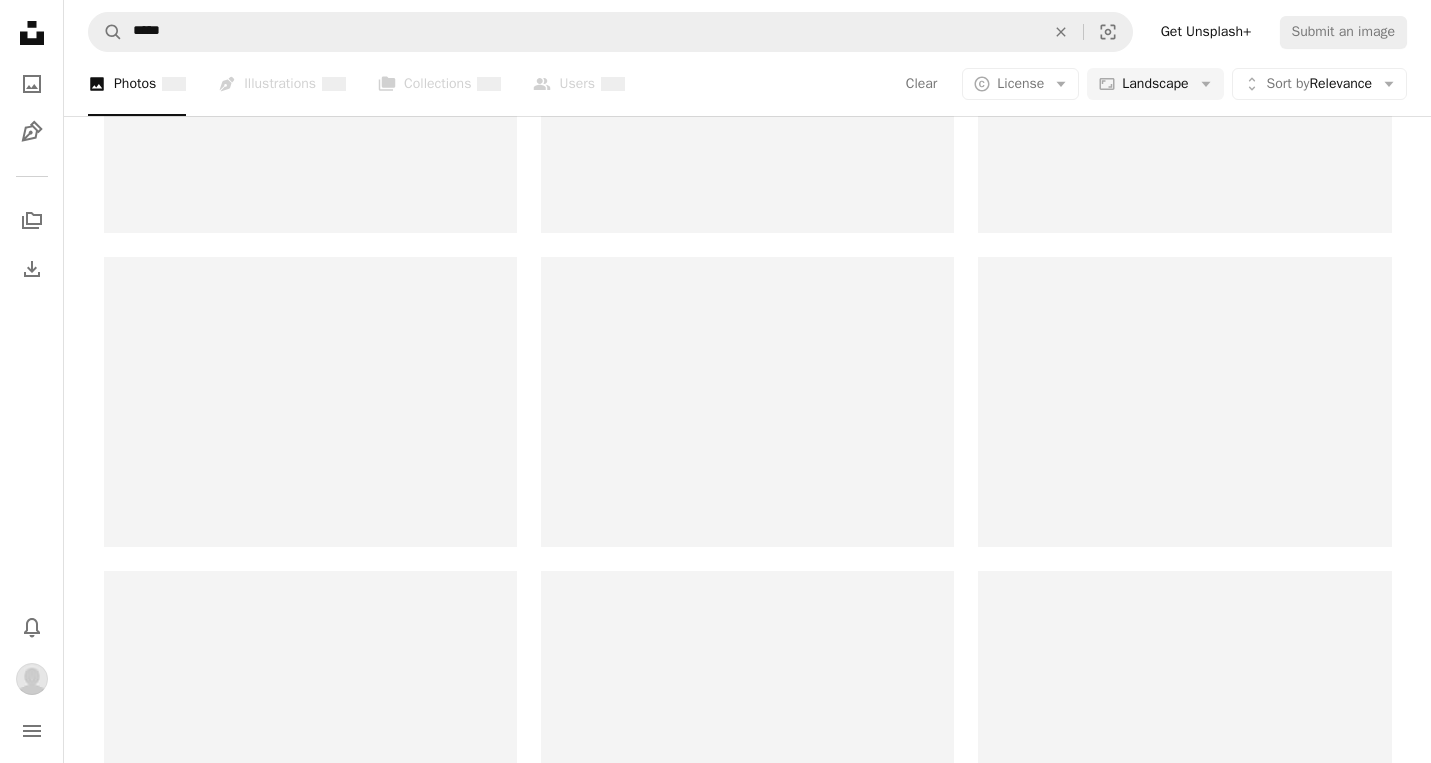 scroll, scrollTop: 0, scrollLeft: 0, axis: both 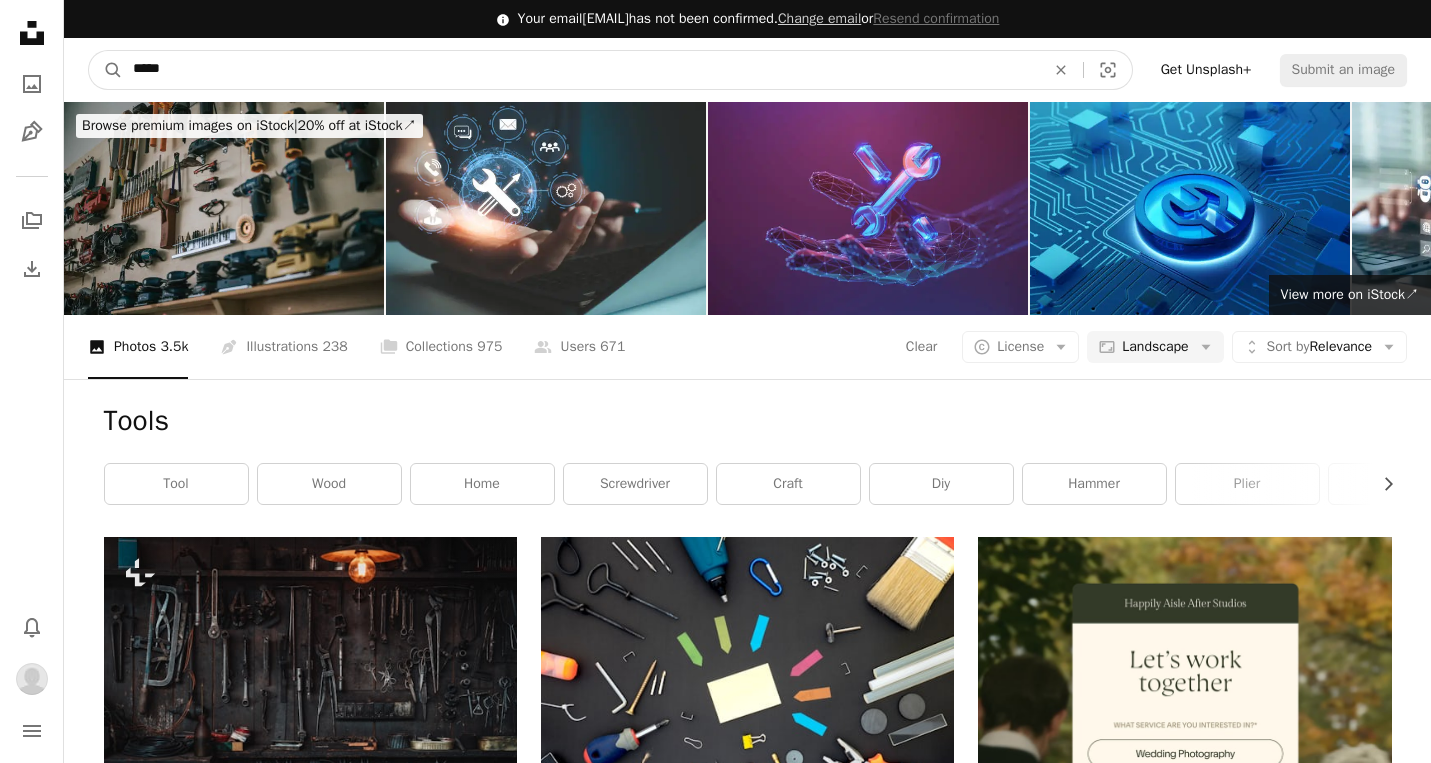 click on "*****" at bounding box center [581, 70] 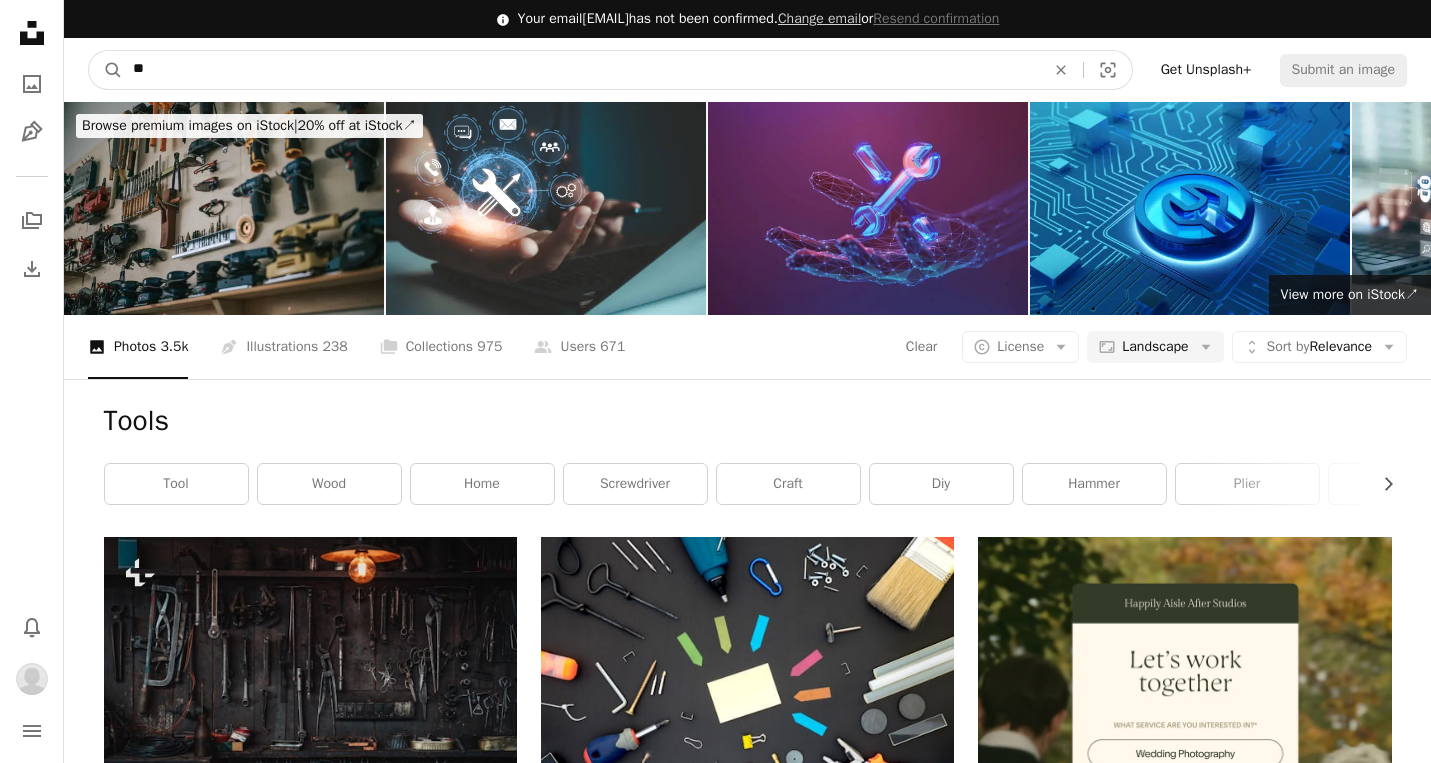type on "*" 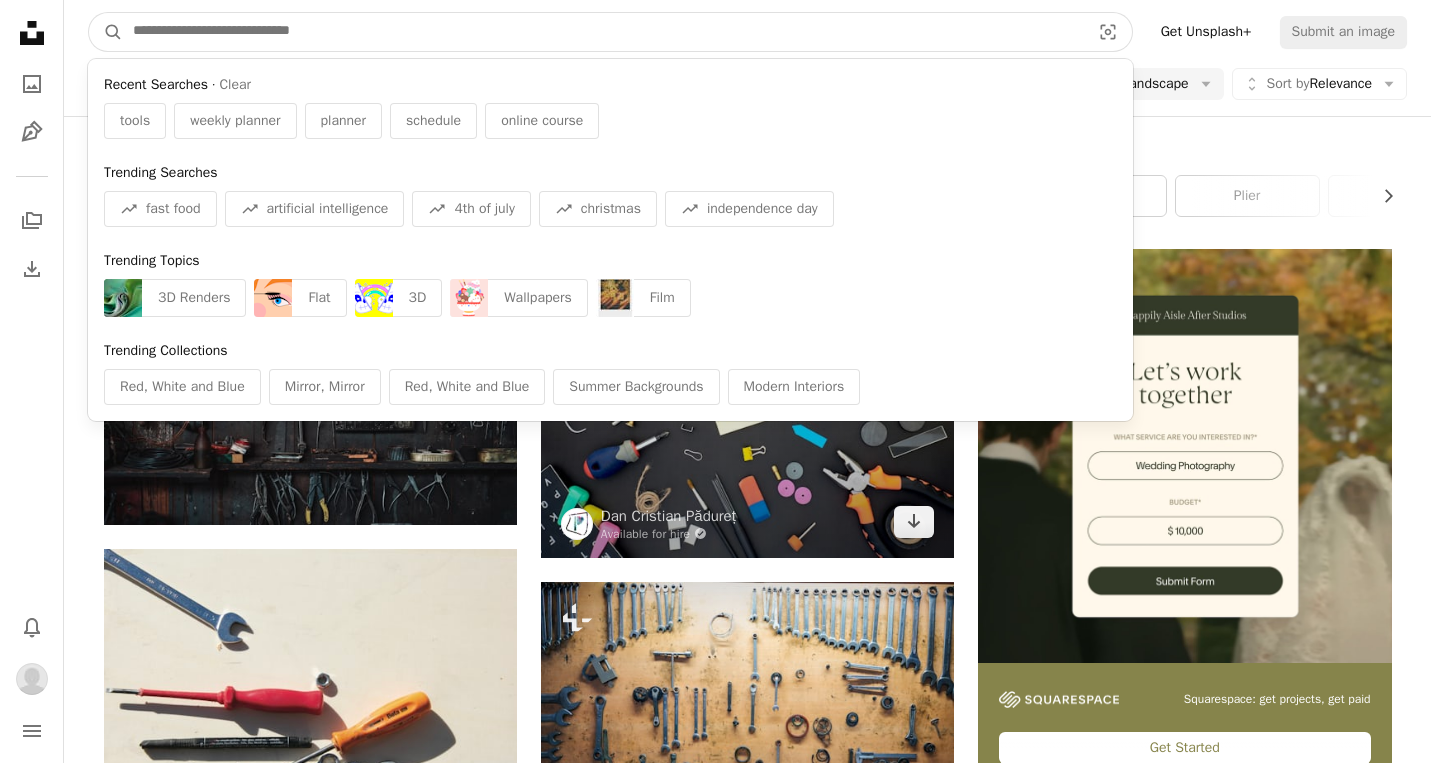 scroll, scrollTop: 192, scrollLeft: 0, axis: vertical 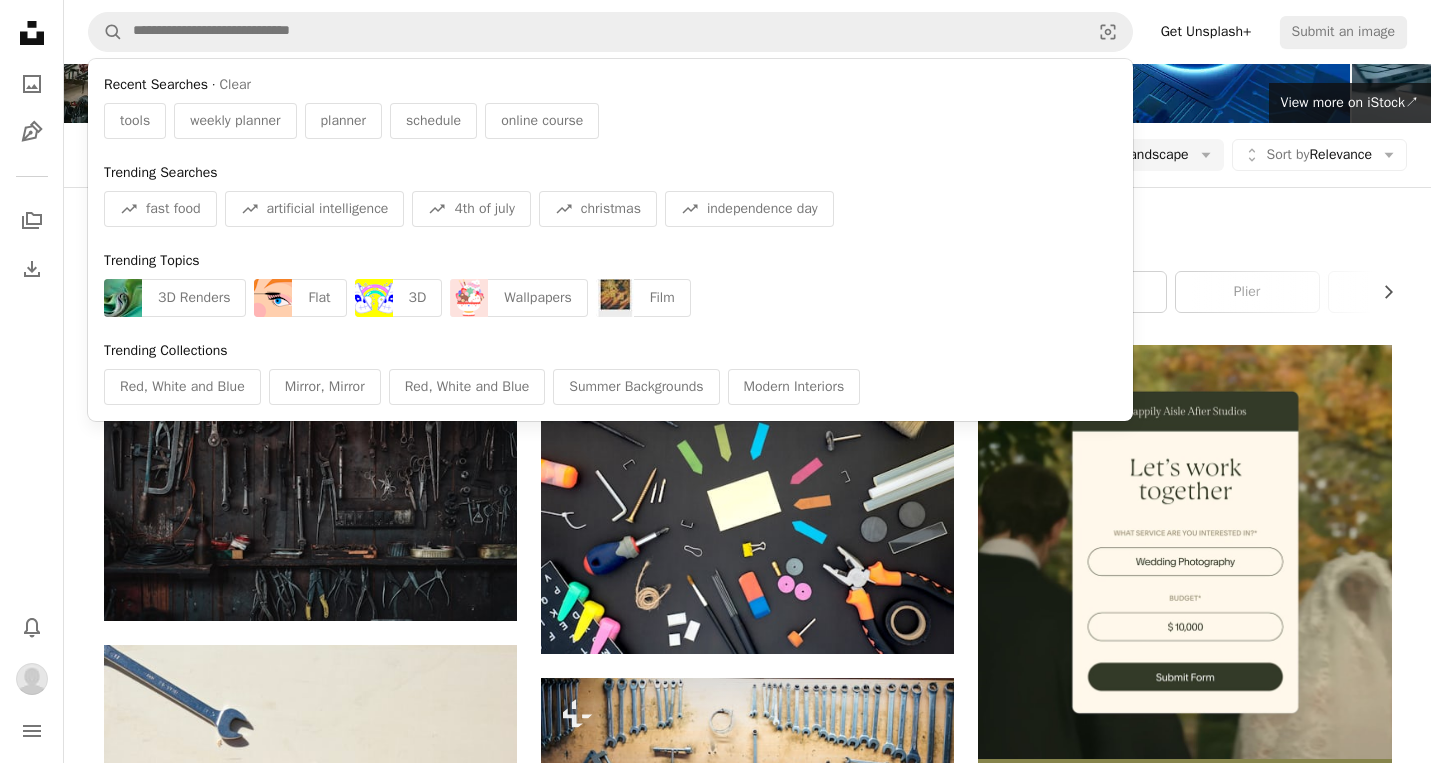 click on "Tools" at bounding box center (748, 229) 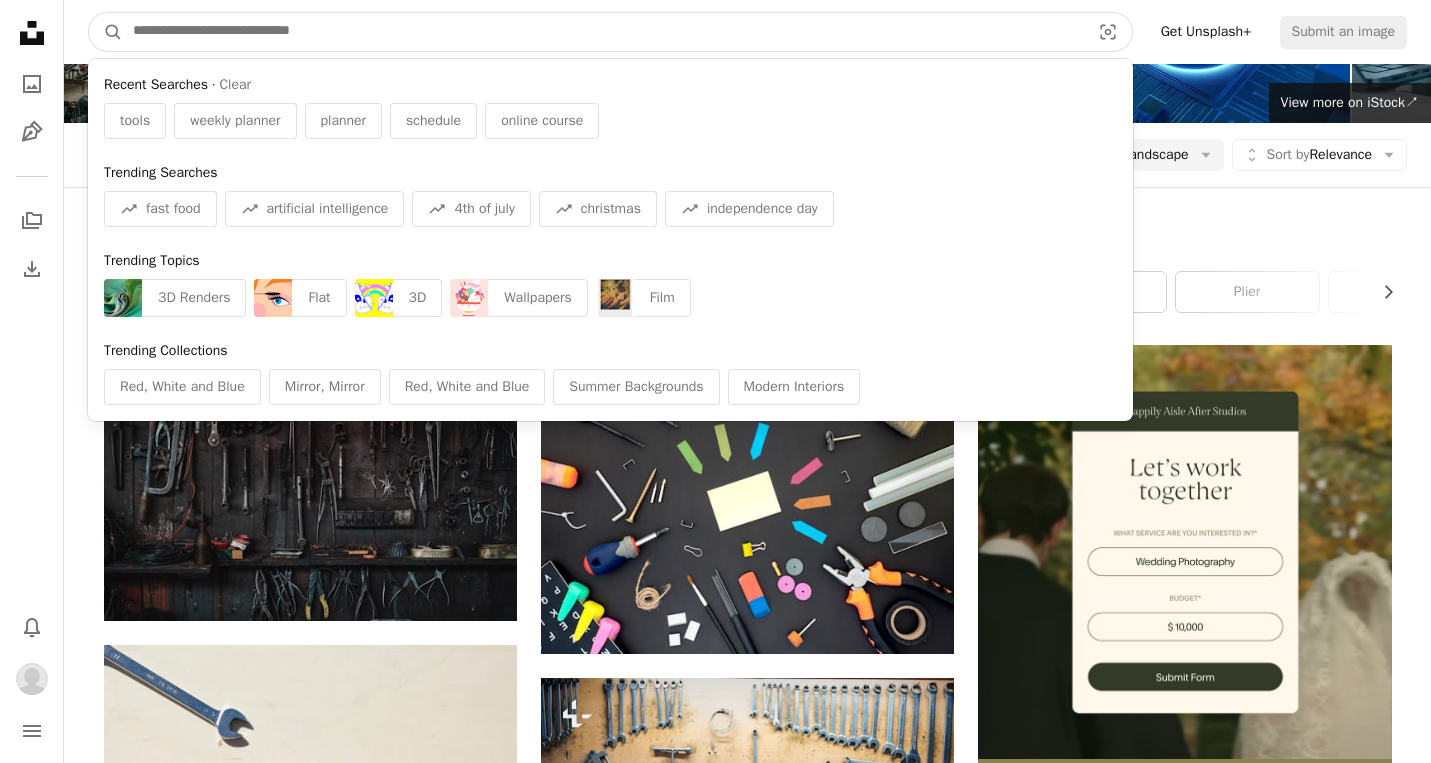 click at bounding box center [603, 32] 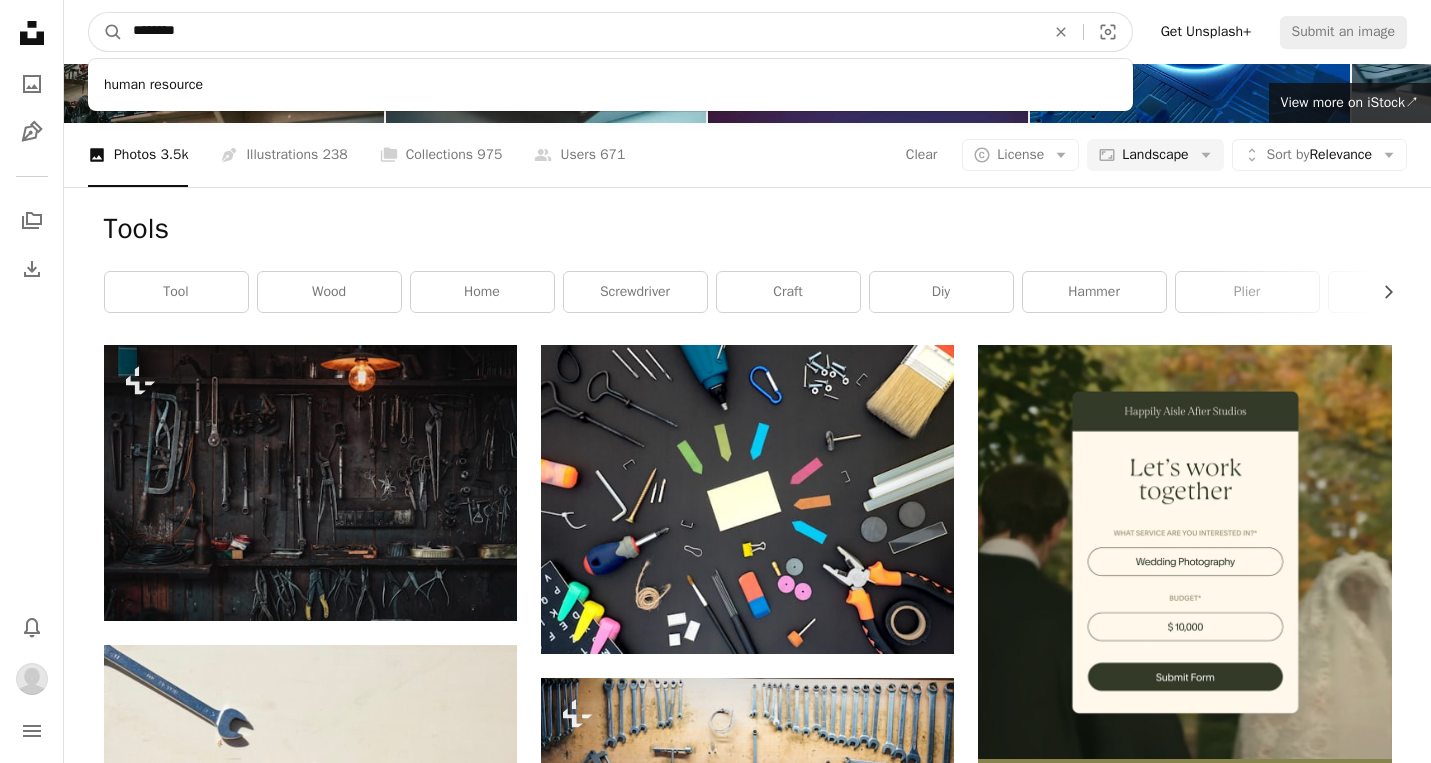type on "*********" 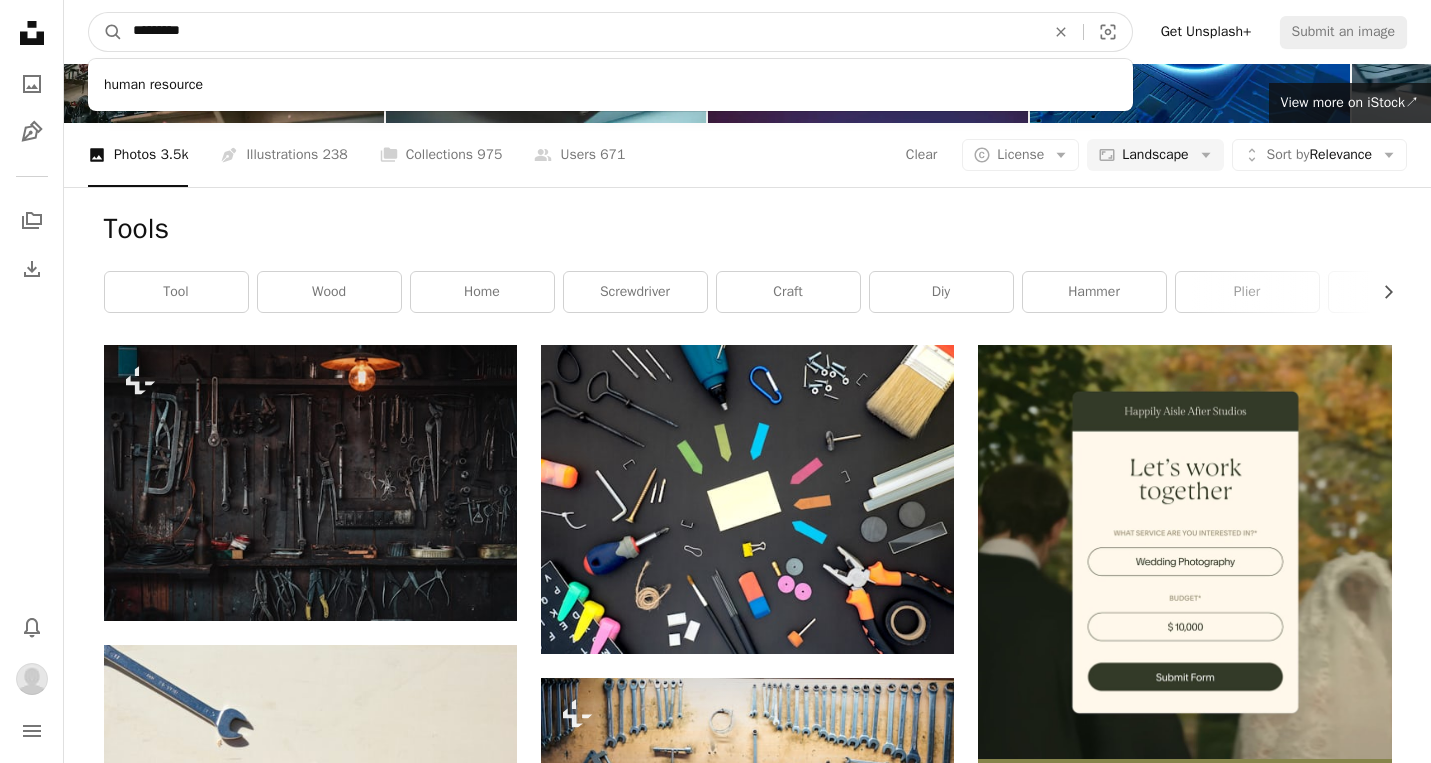 click on "A magnifying glass" at bounding box center (106, 32) 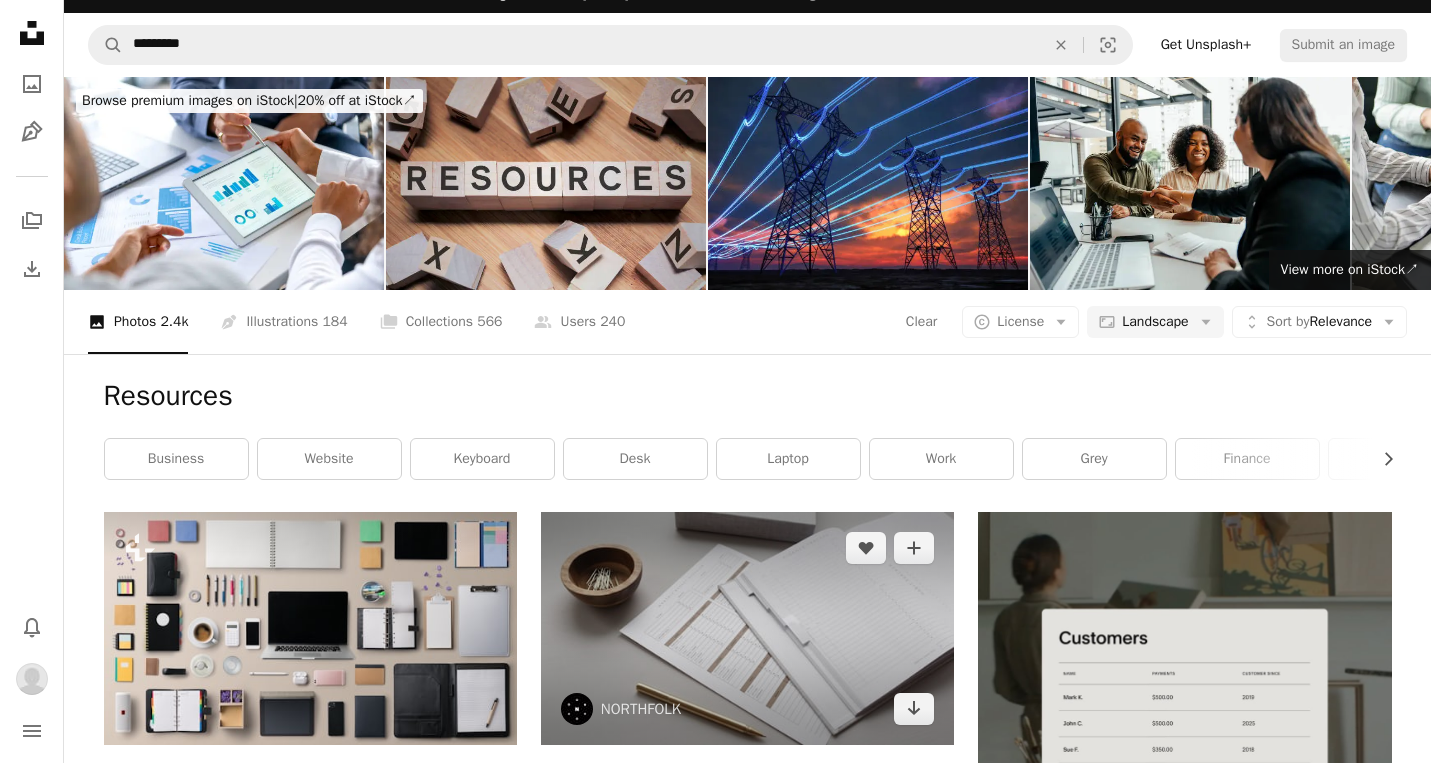 scroll, scrollTop: 0, scrollLeft: 0, axis: both 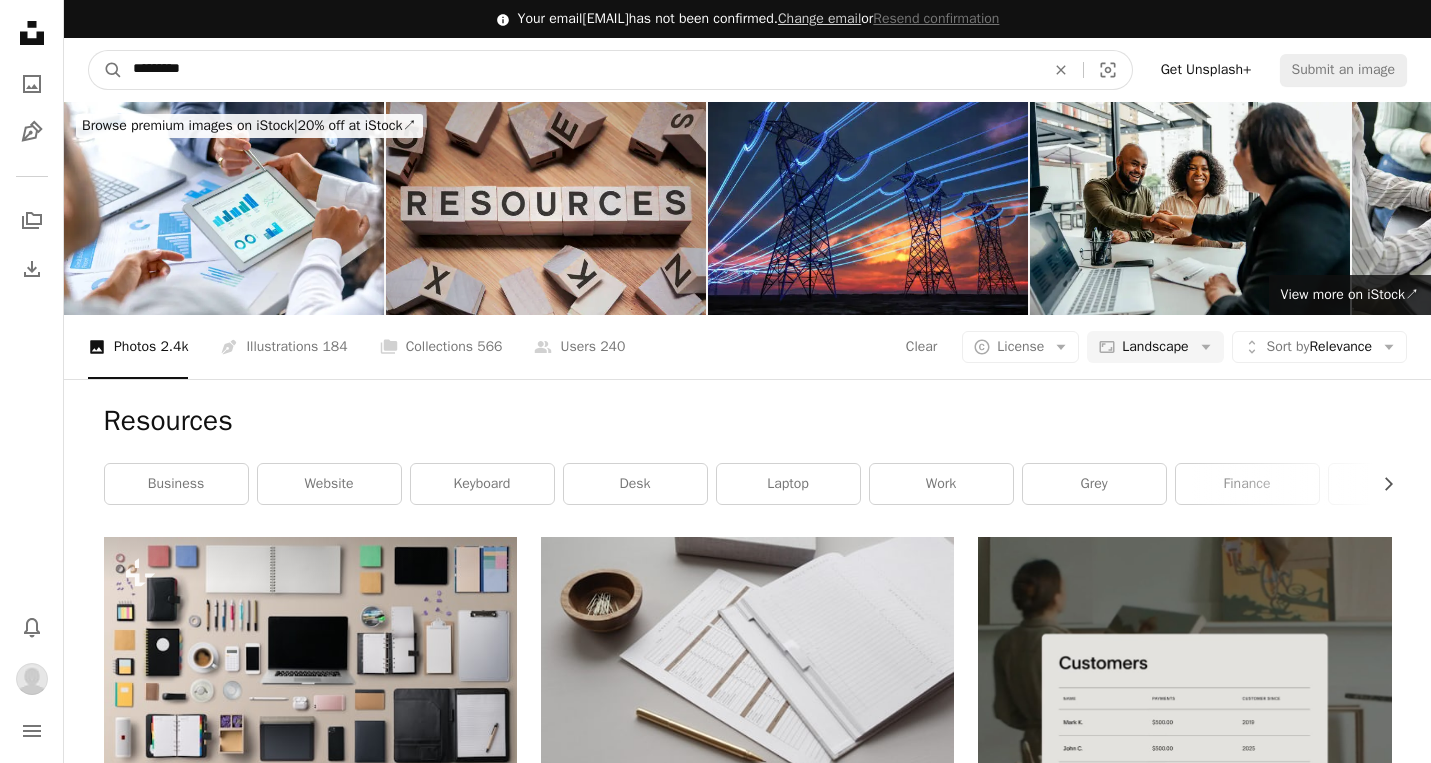 drag, startPoint x: 198, startPoint y: 68, endPoint x: -1, endPoint y: 38, distance: 201.2486 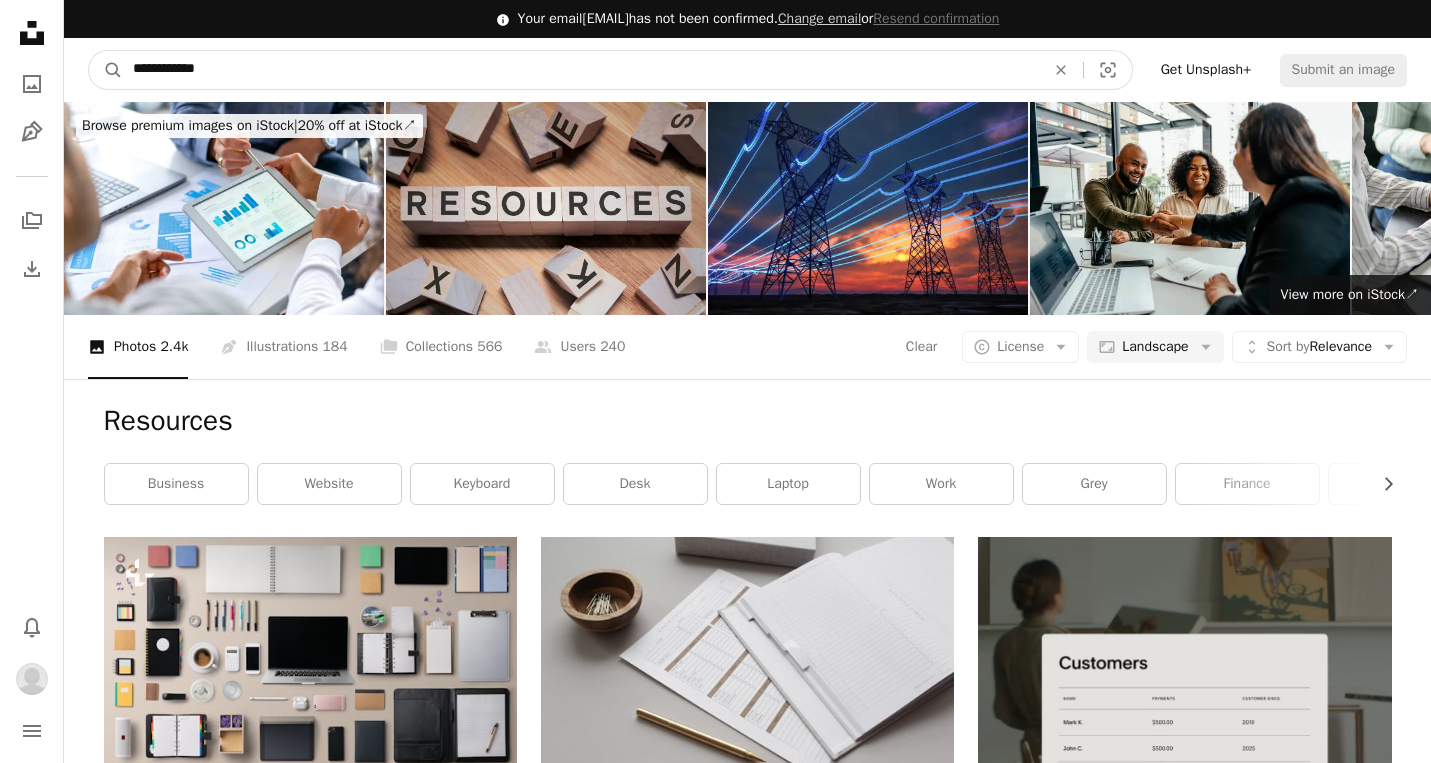 type on "**********" 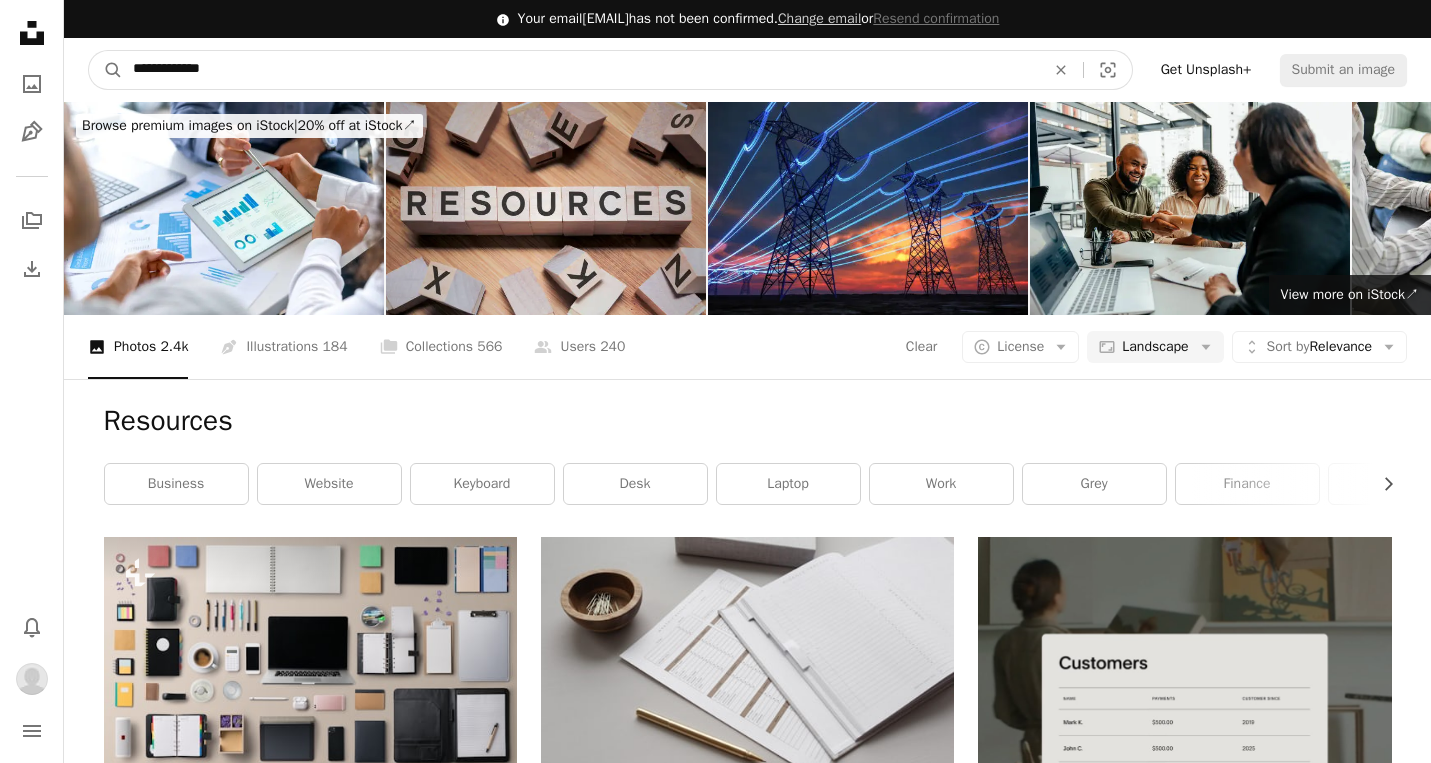 click on "A magnifying glass" at bounding box center [106, 70] 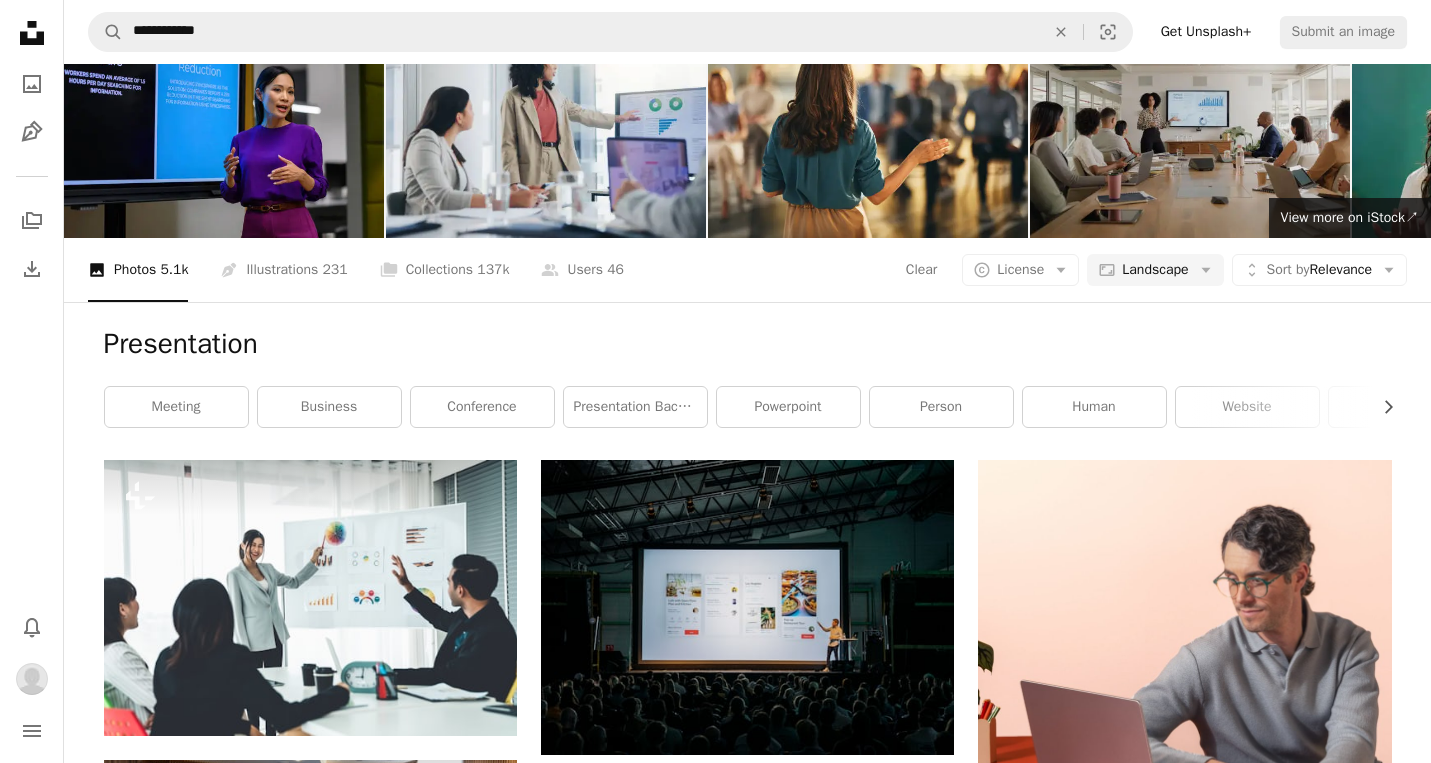scroll, scrollTop: 0, scrollLeft: 0, axis: both 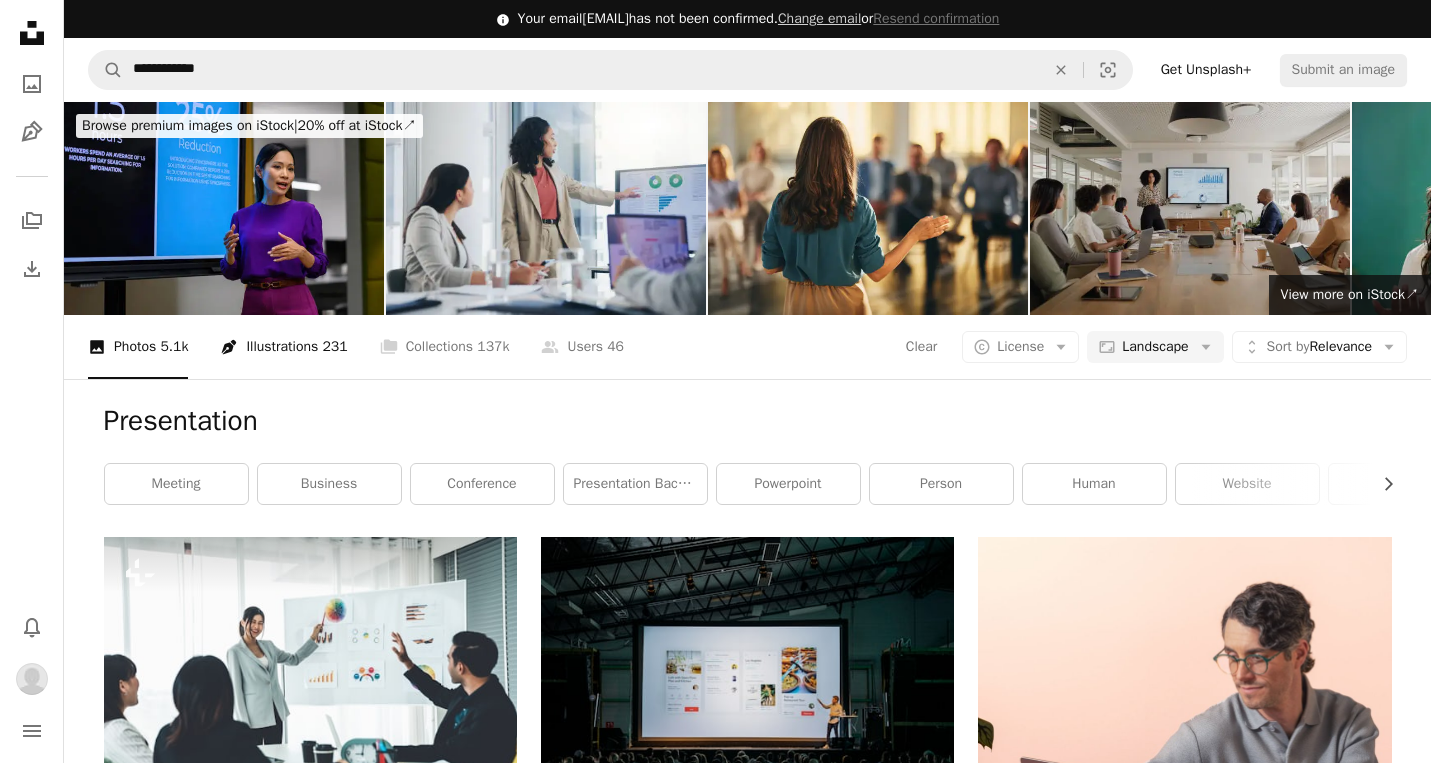 click on "Pen Tool Illustrations   231" at bounding box center [283, 347] 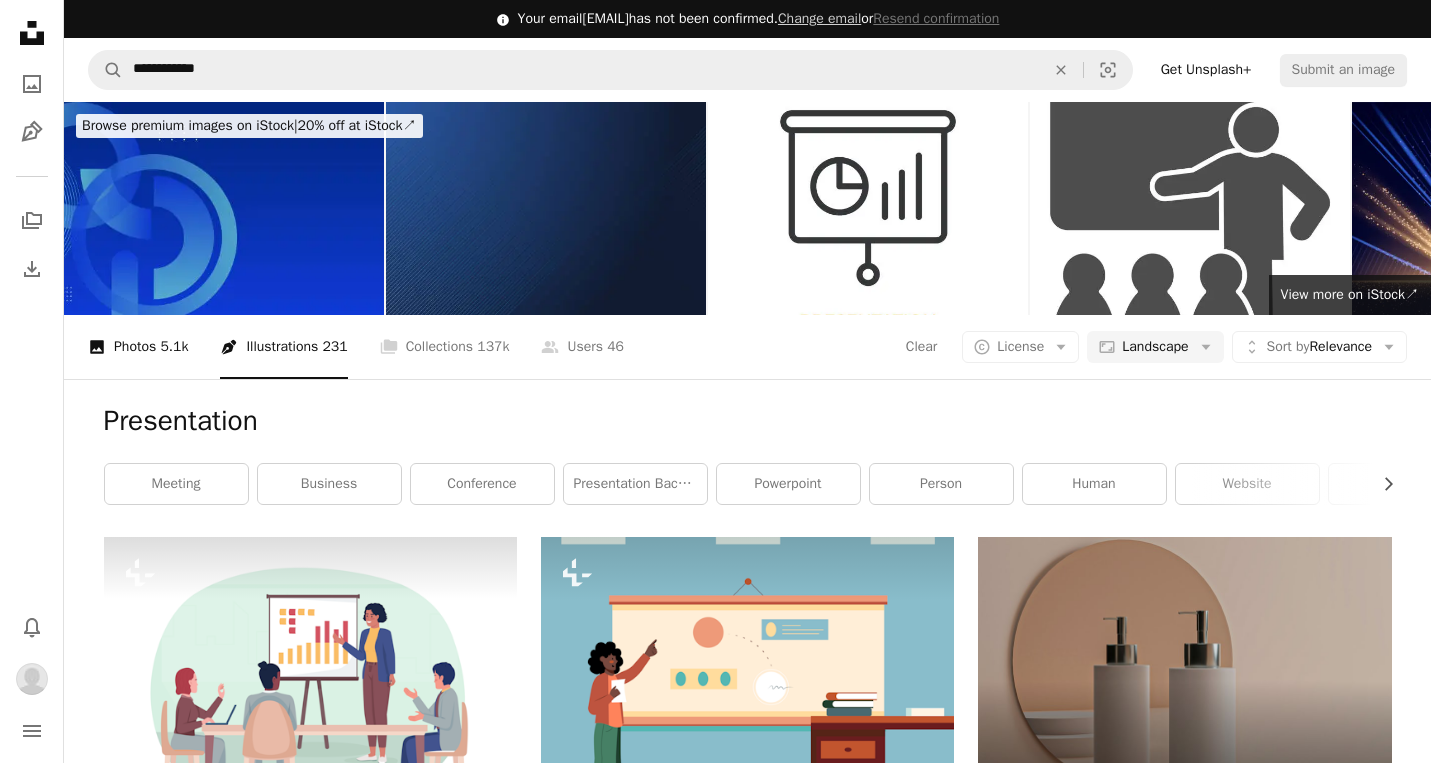 click on "A photo Photos   5.1k" at bounding box center [138, 347] 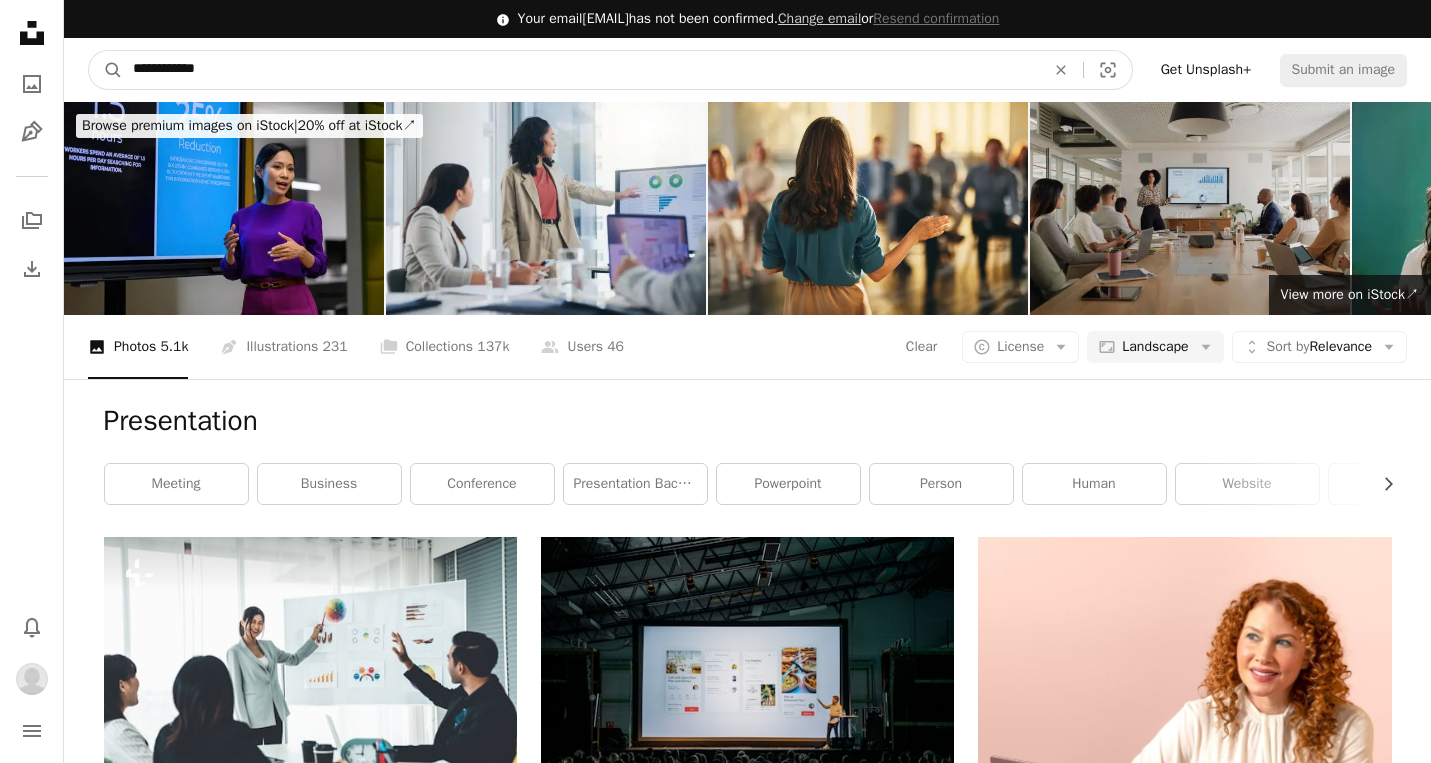 drag, startPoint x: 241, startPoint y: 66, endPoint x: 79, endPoint y: 67, distance: 162.00308 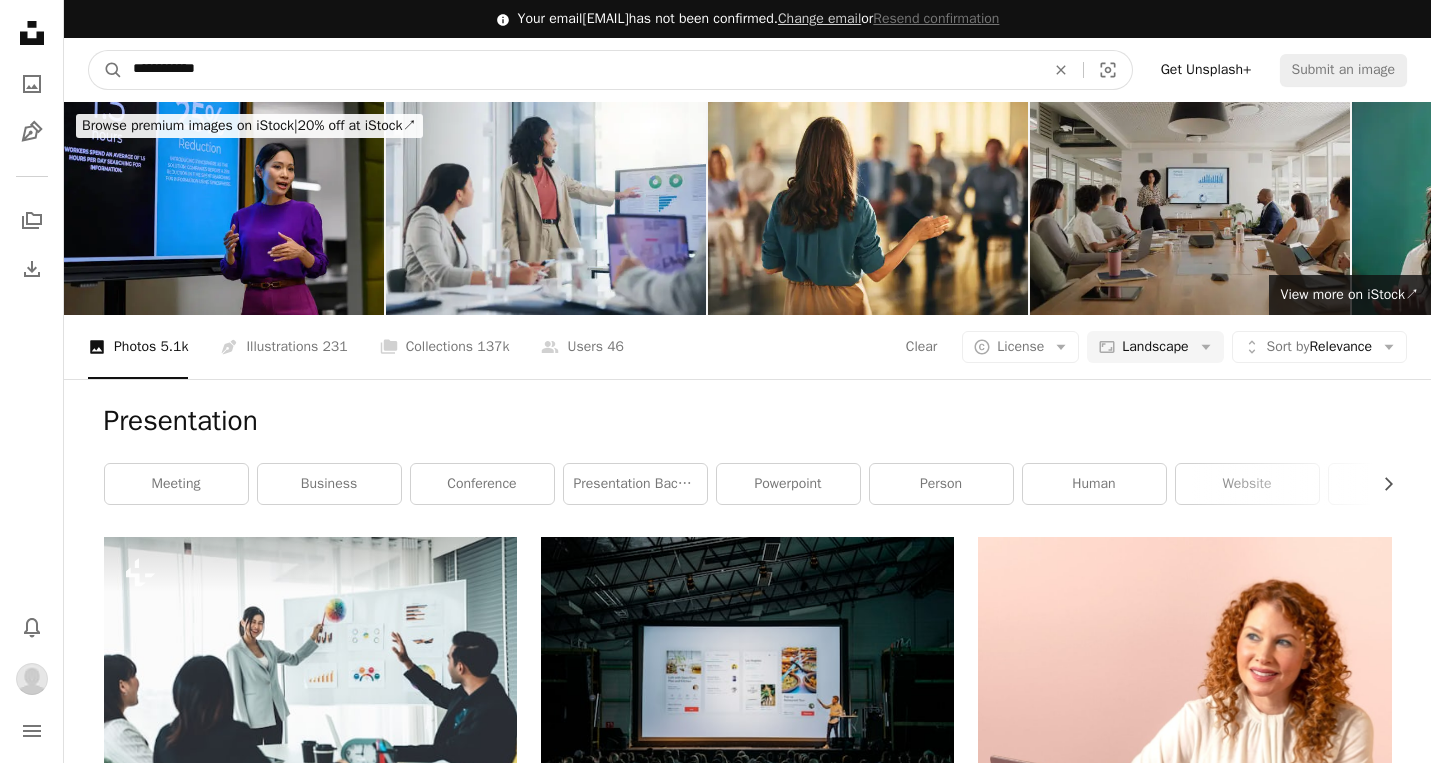 click on "**********" at bounding box center [581, 70] 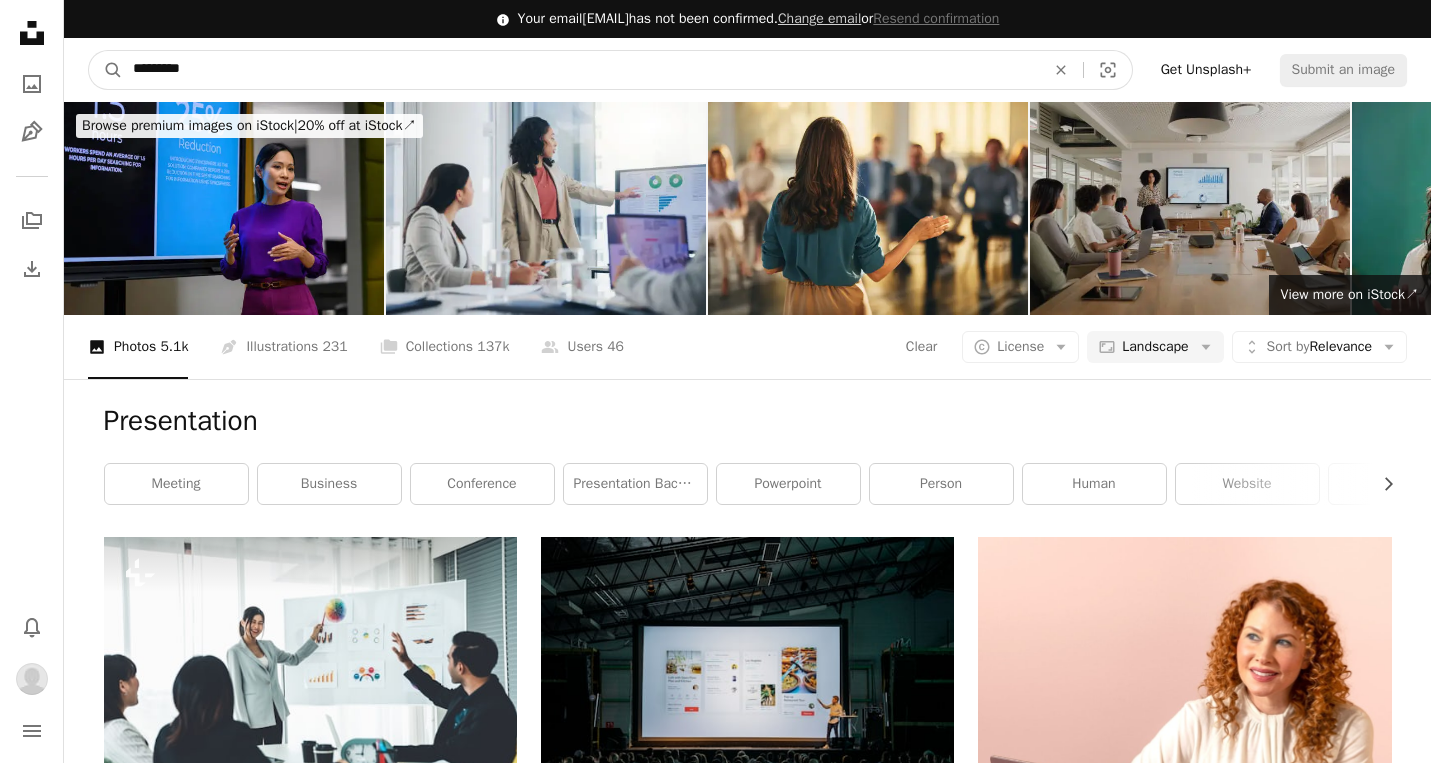 type on "**********" 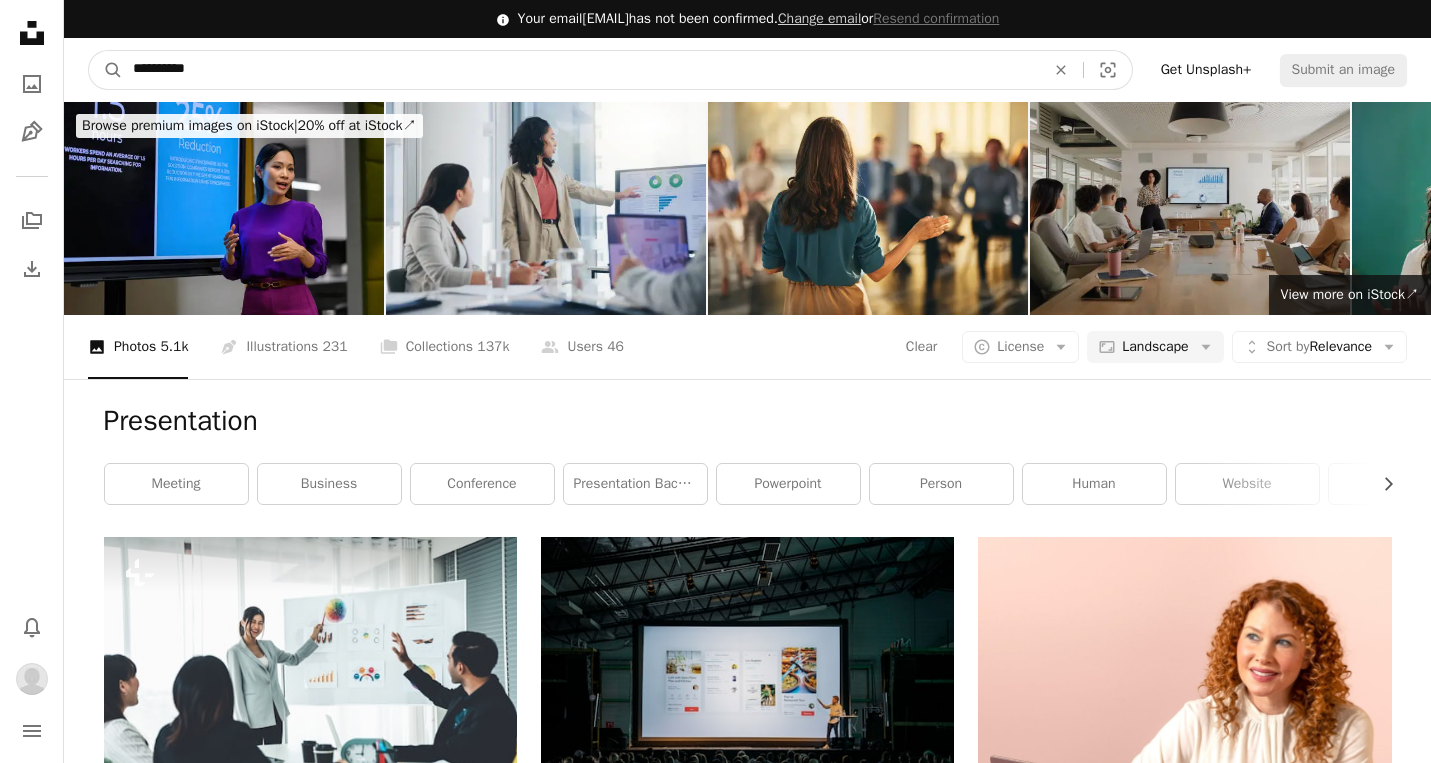 click on "A magnifying glass" at bounding box center (106, 70) 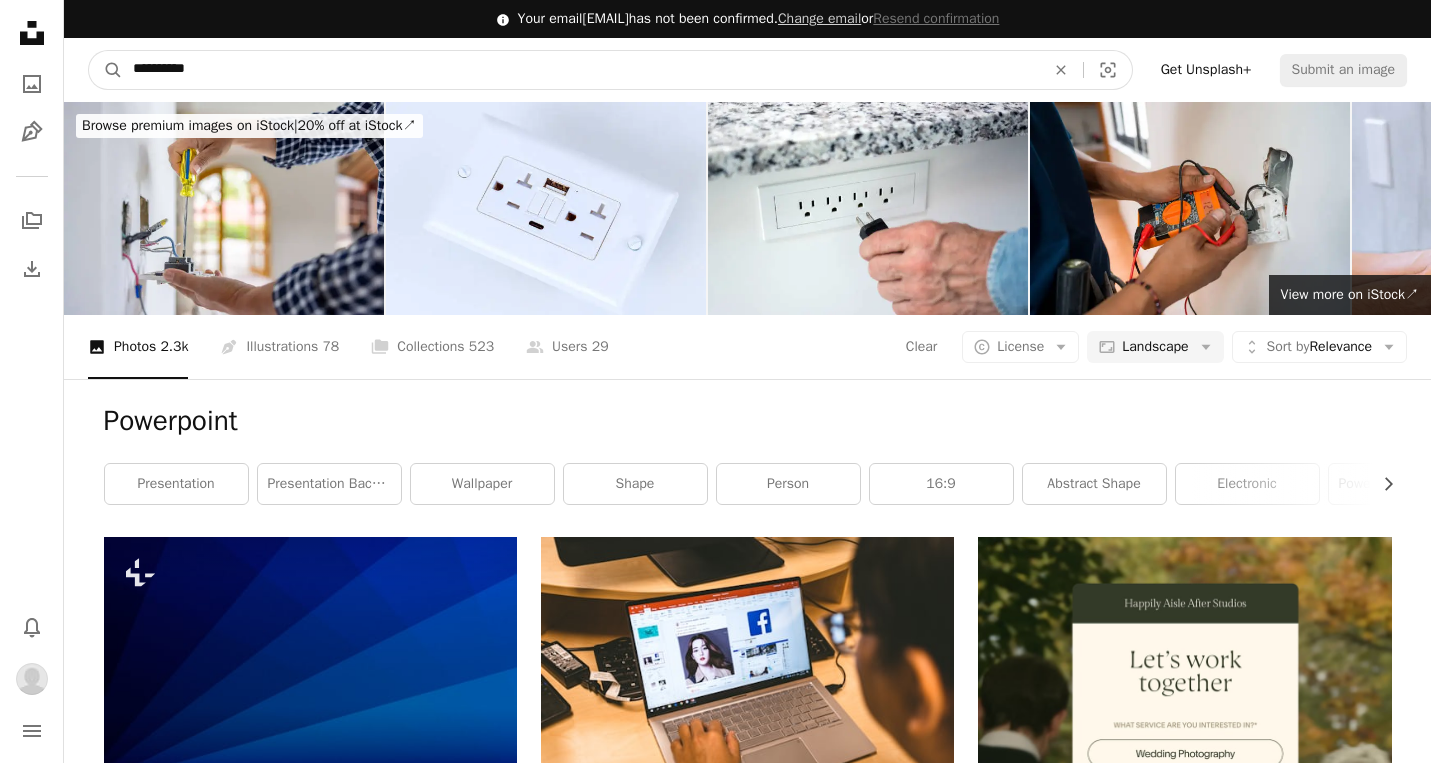 click on "**********" at bounding box center (581, 70) 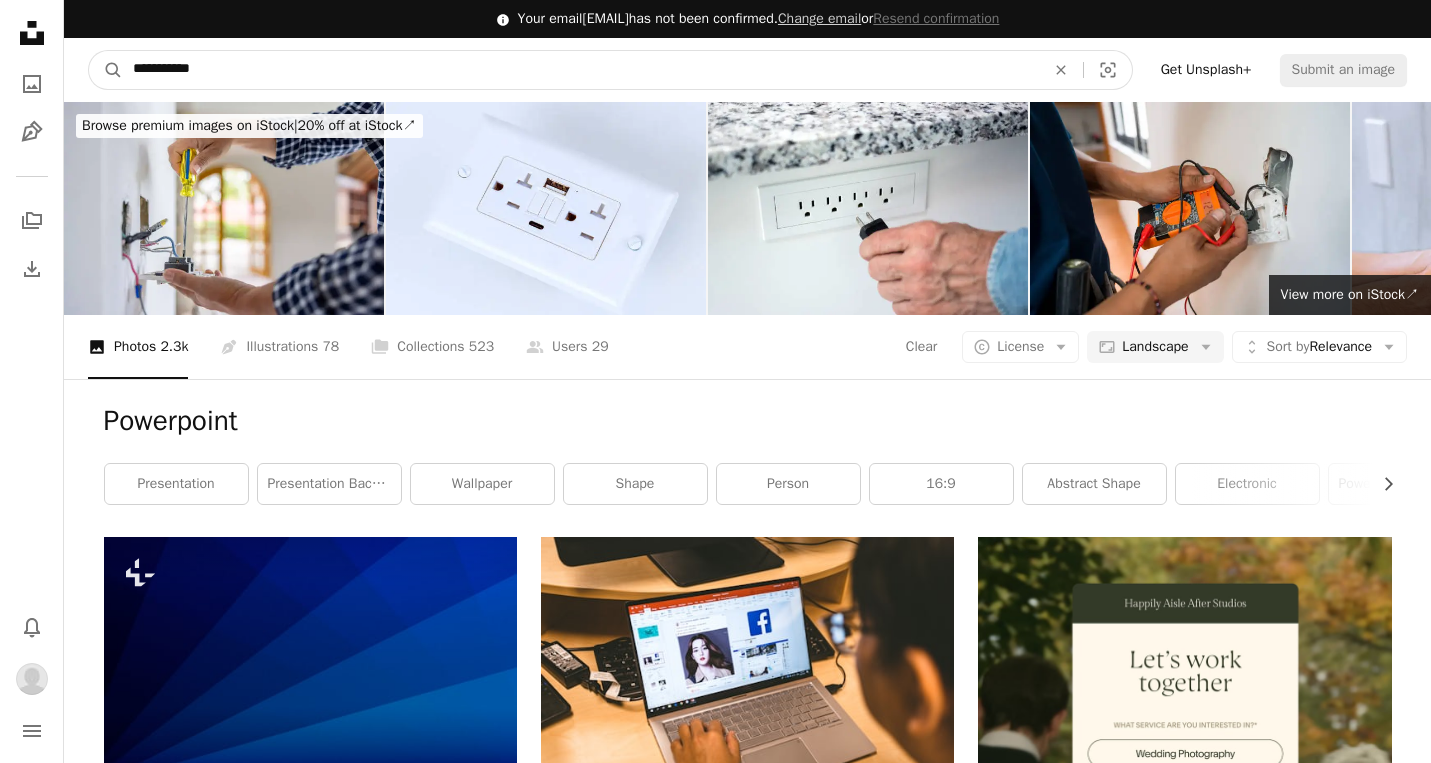 click on "A magnifying glass" at bounding box center [106, 70] 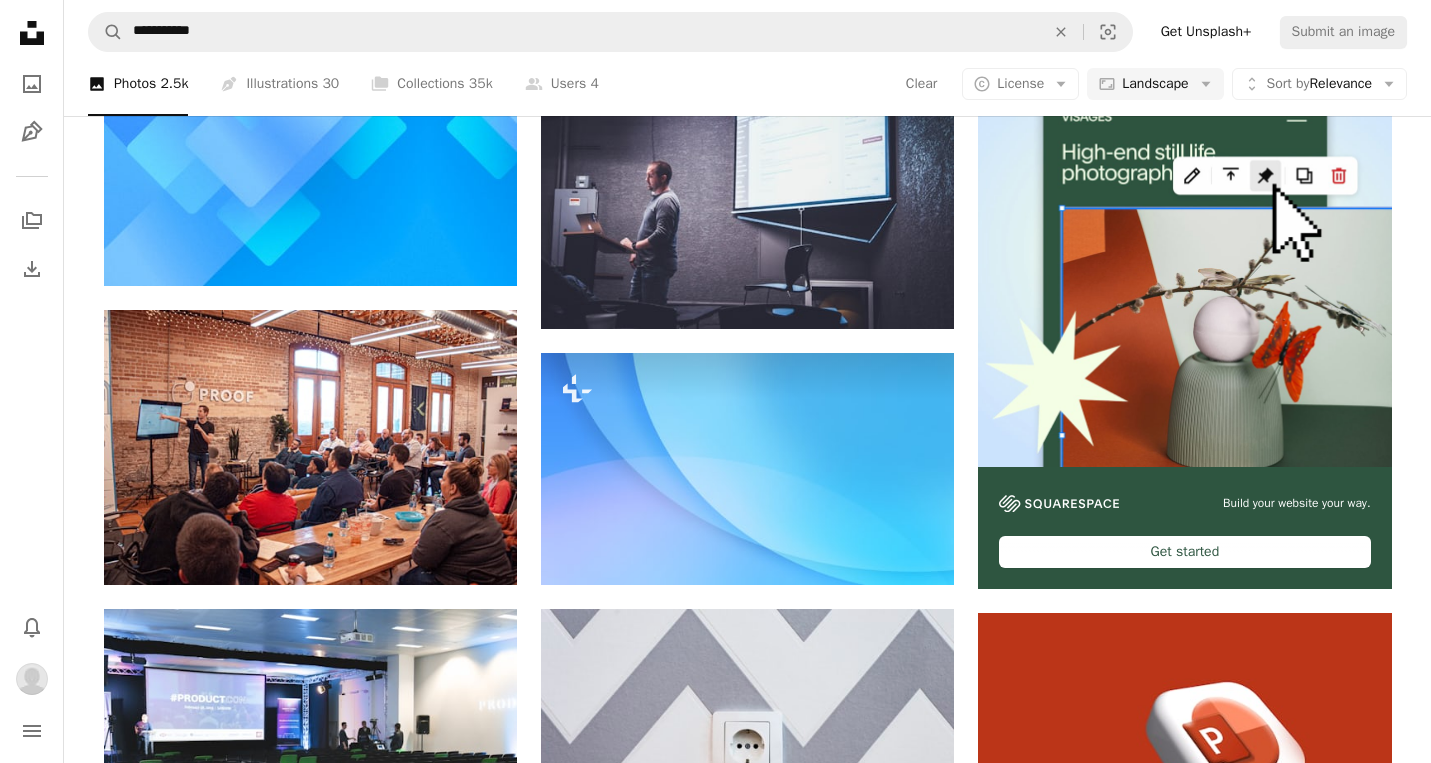 scroll, scrollTop: 215, scrollLeft: 0, axis: vertical 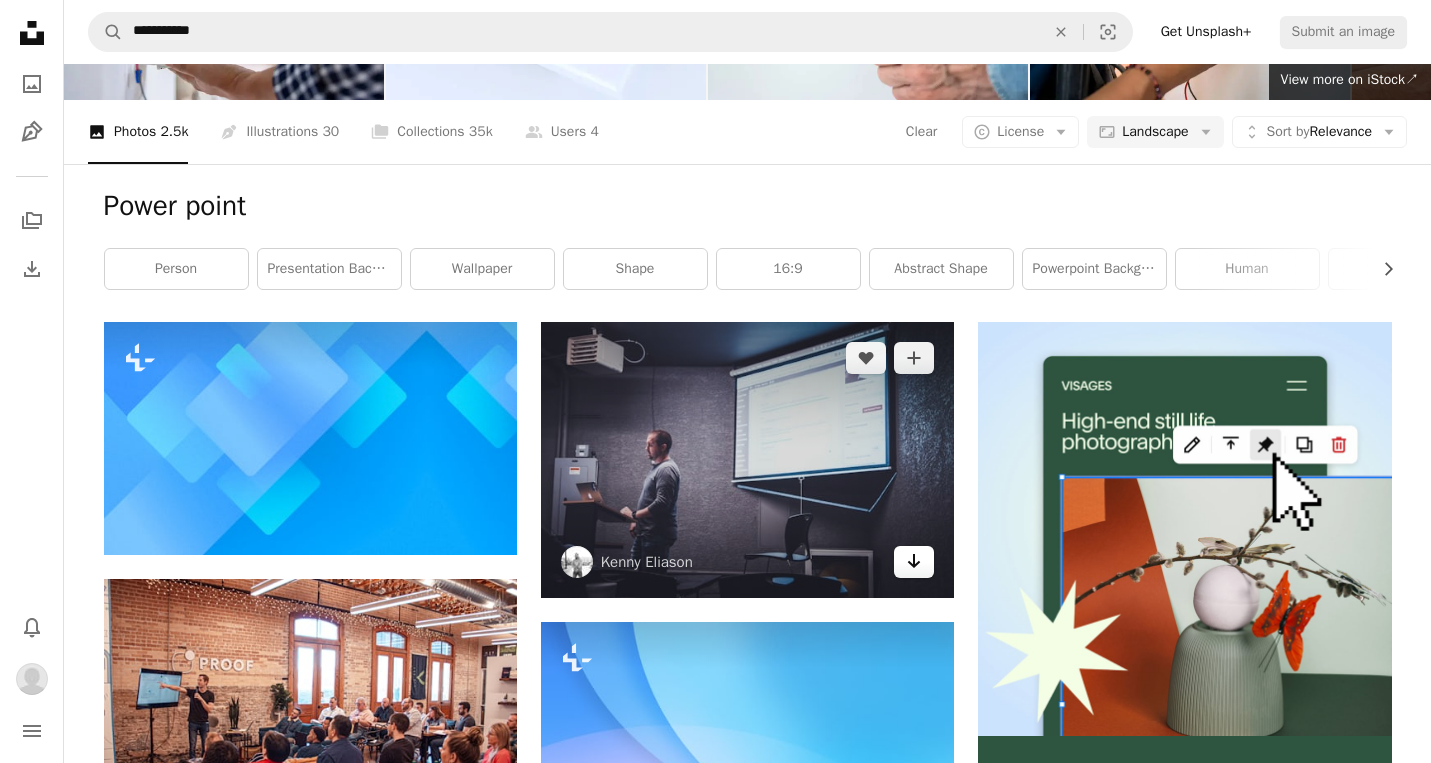 click on "Arrow pointing down" 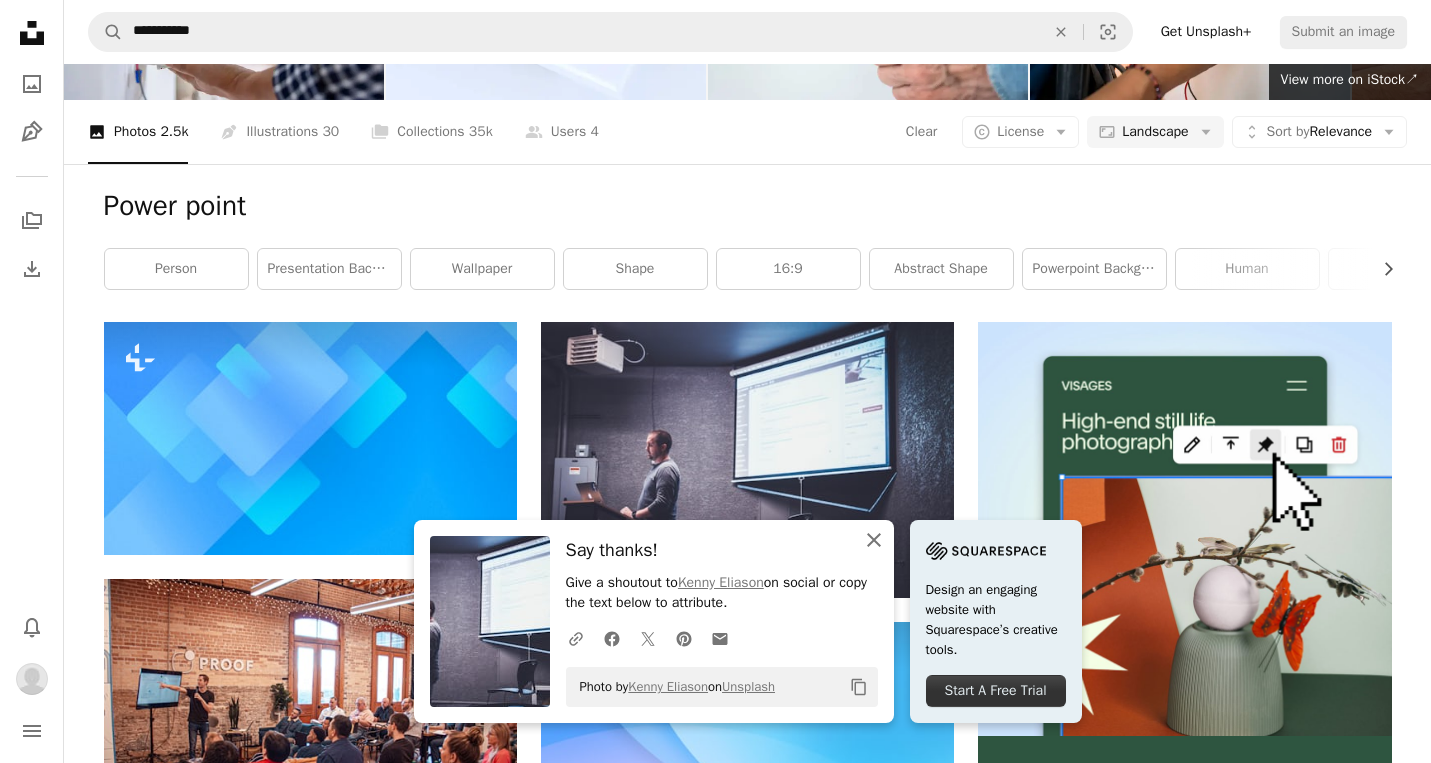 click on "An X shape" 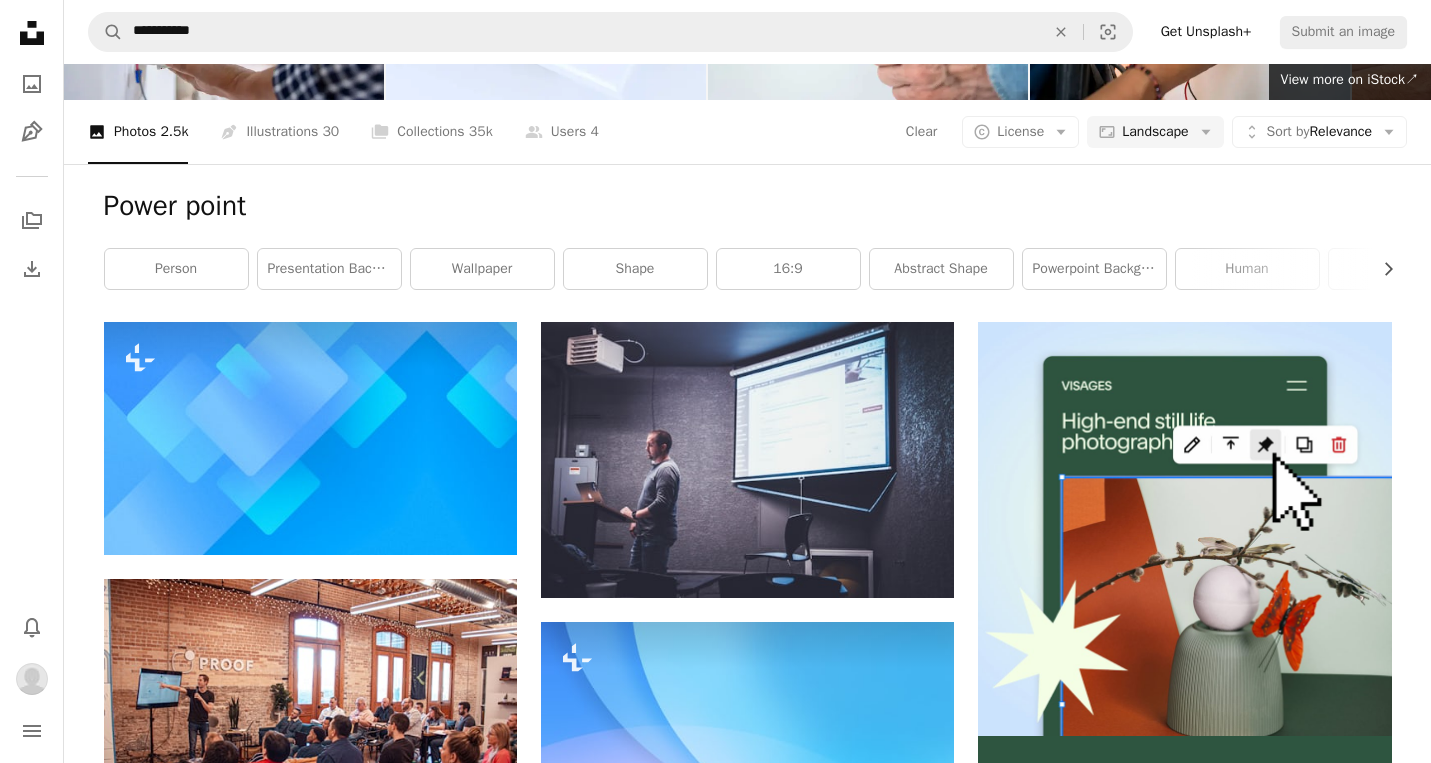 scroll, scrollTop: 0, scrollLeft: 0, axis: both 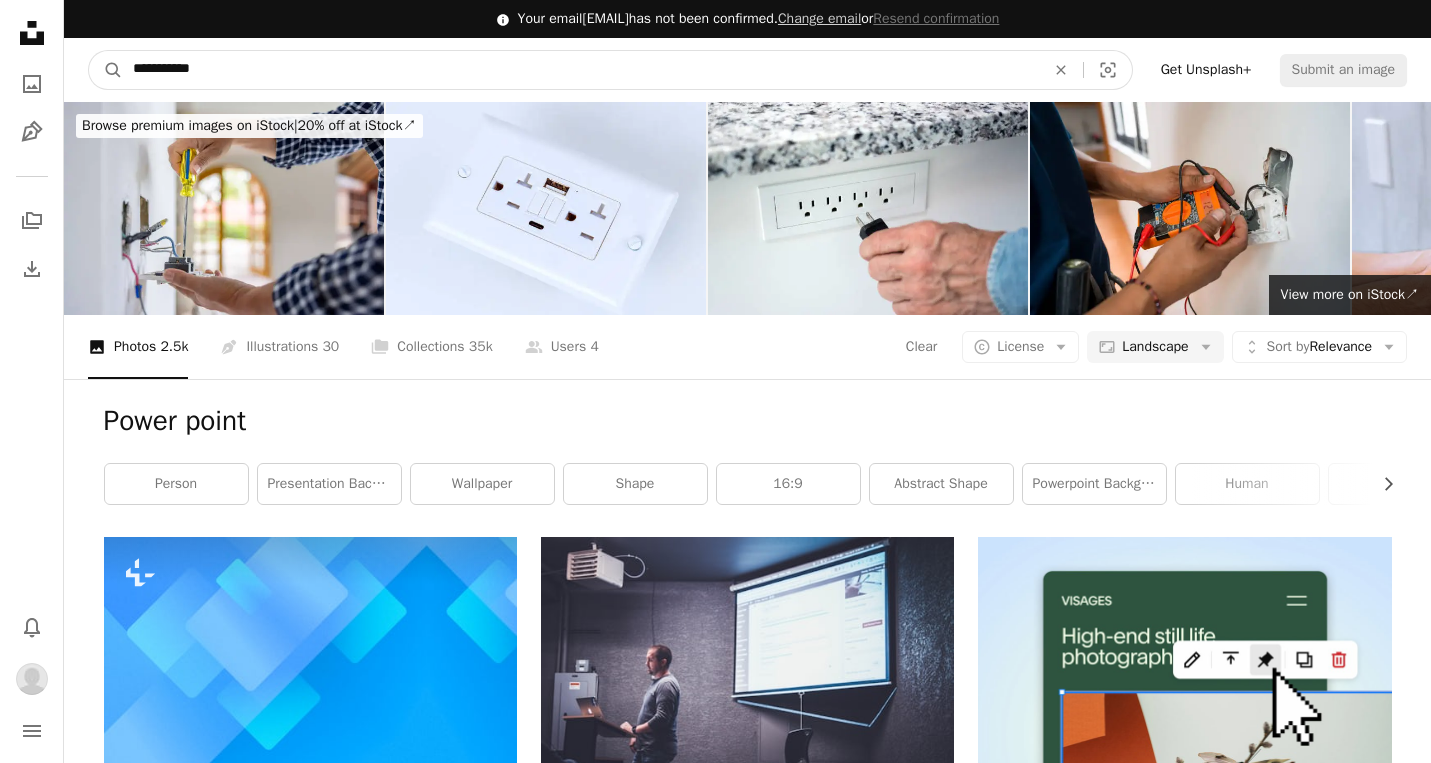 drag, startPoint x: 236, startPoint y: 68, endPoint x: 10, endPoint y: 61, distance: 226.10838 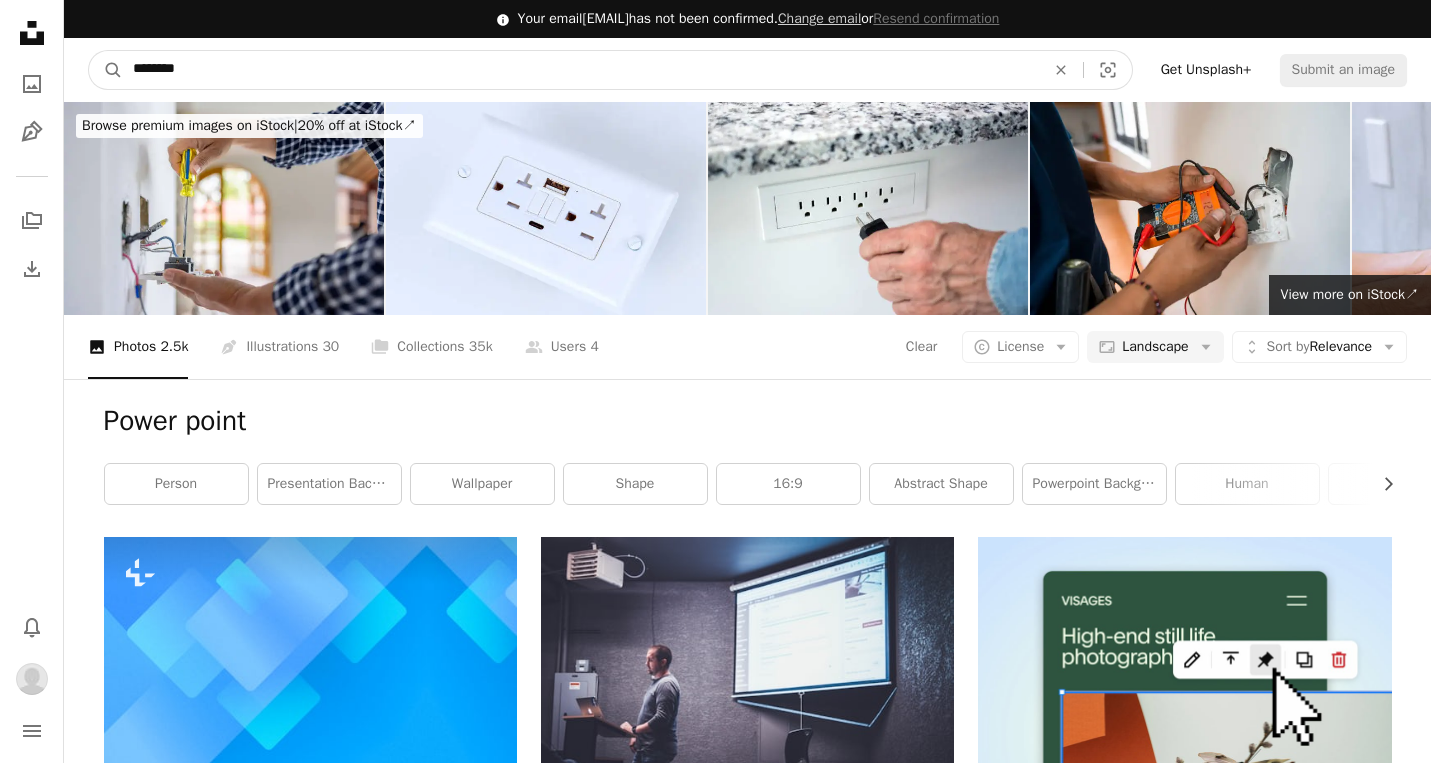 type on "********" 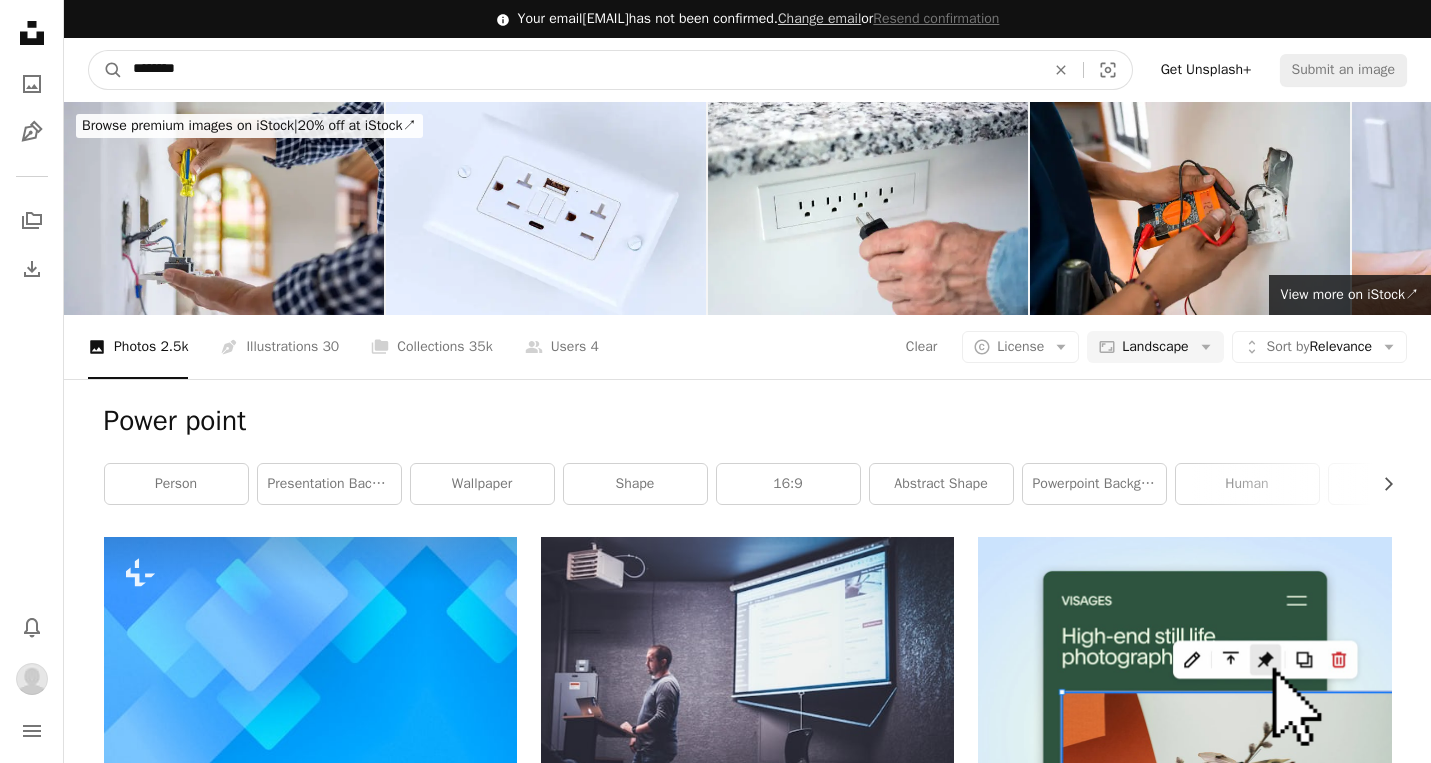 click on "A magnifying glass" at bounding box center (106, 70) 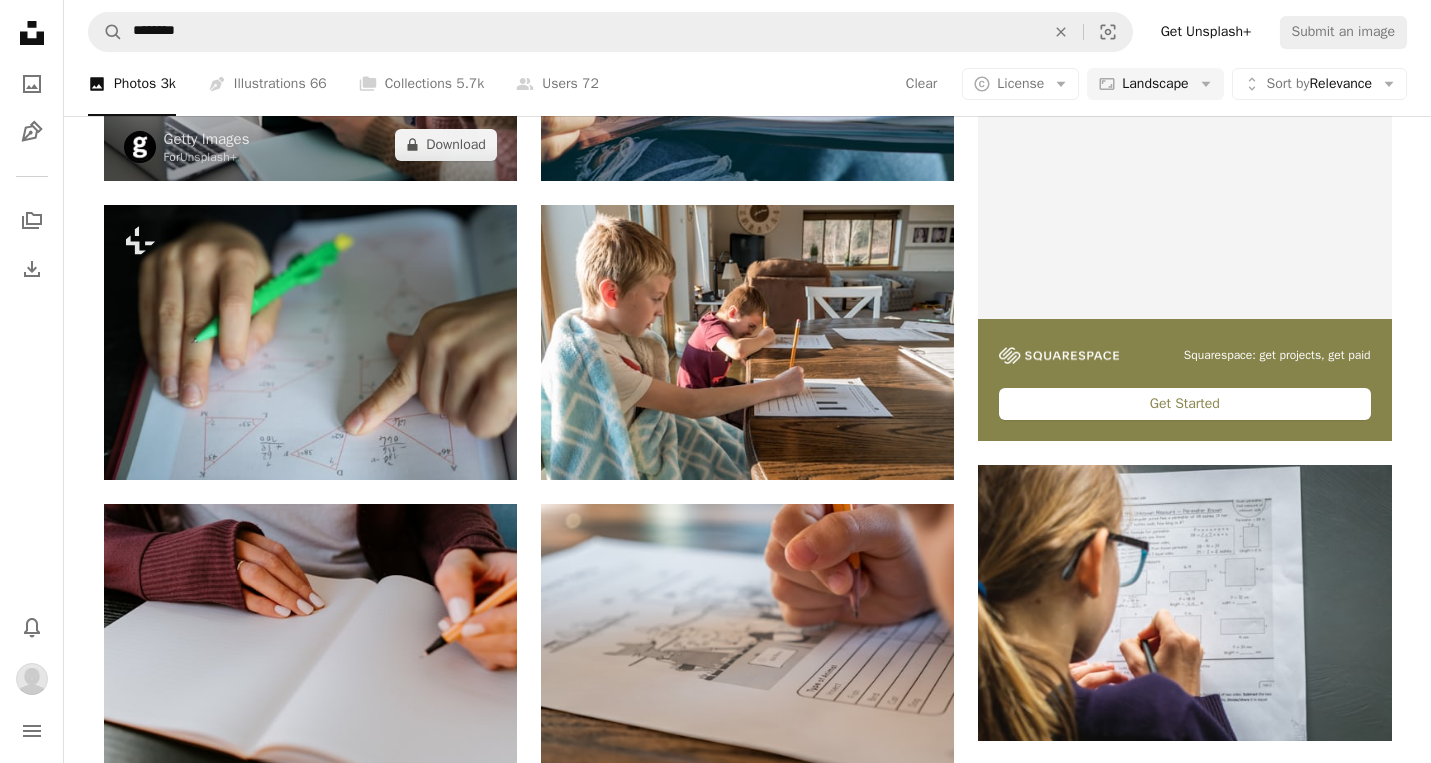 scroll, scrollTop: 526, scrollLeft: 0, axis: vertical 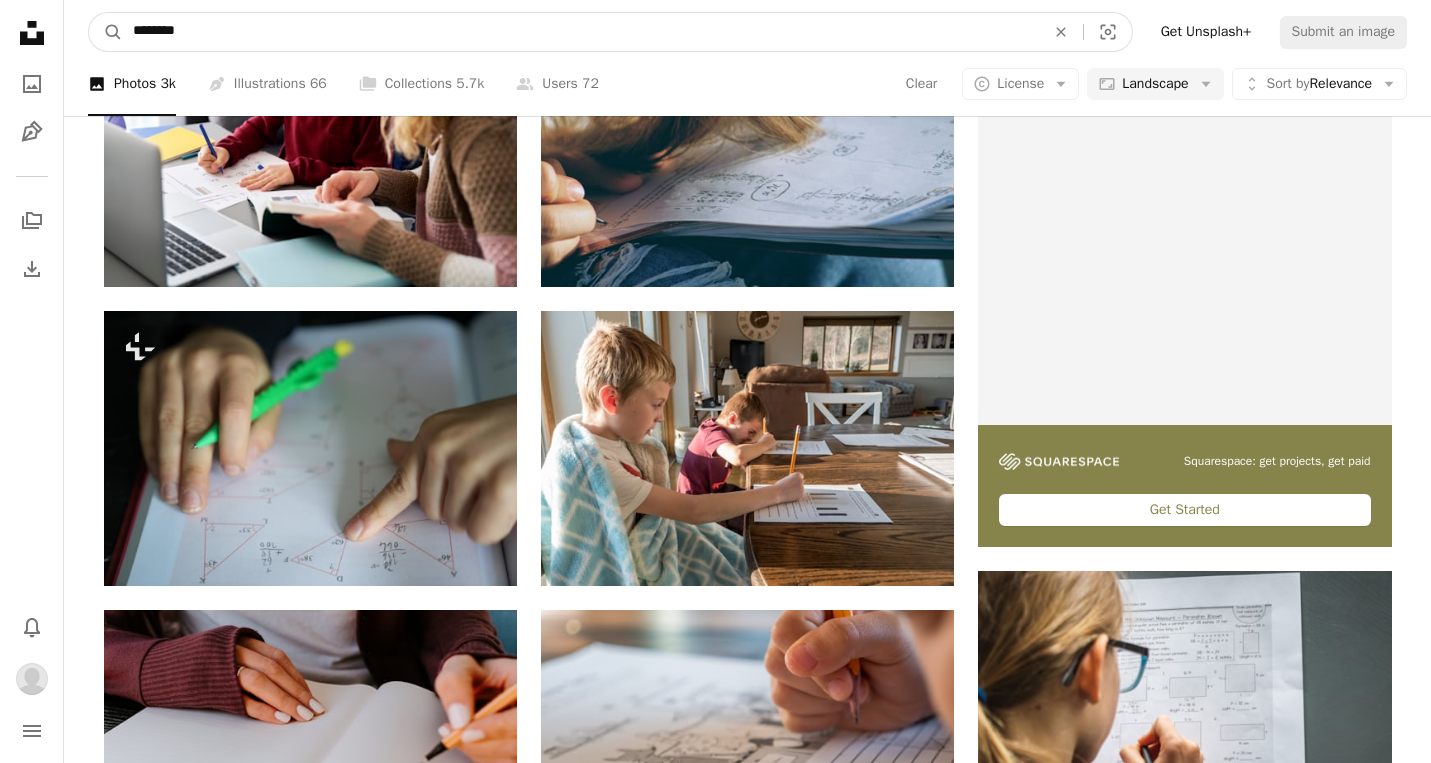 drag, startPoint x: 226, startPoint y: 41, endPoint x: 48, endPoint y: 32, distance: 178.22739 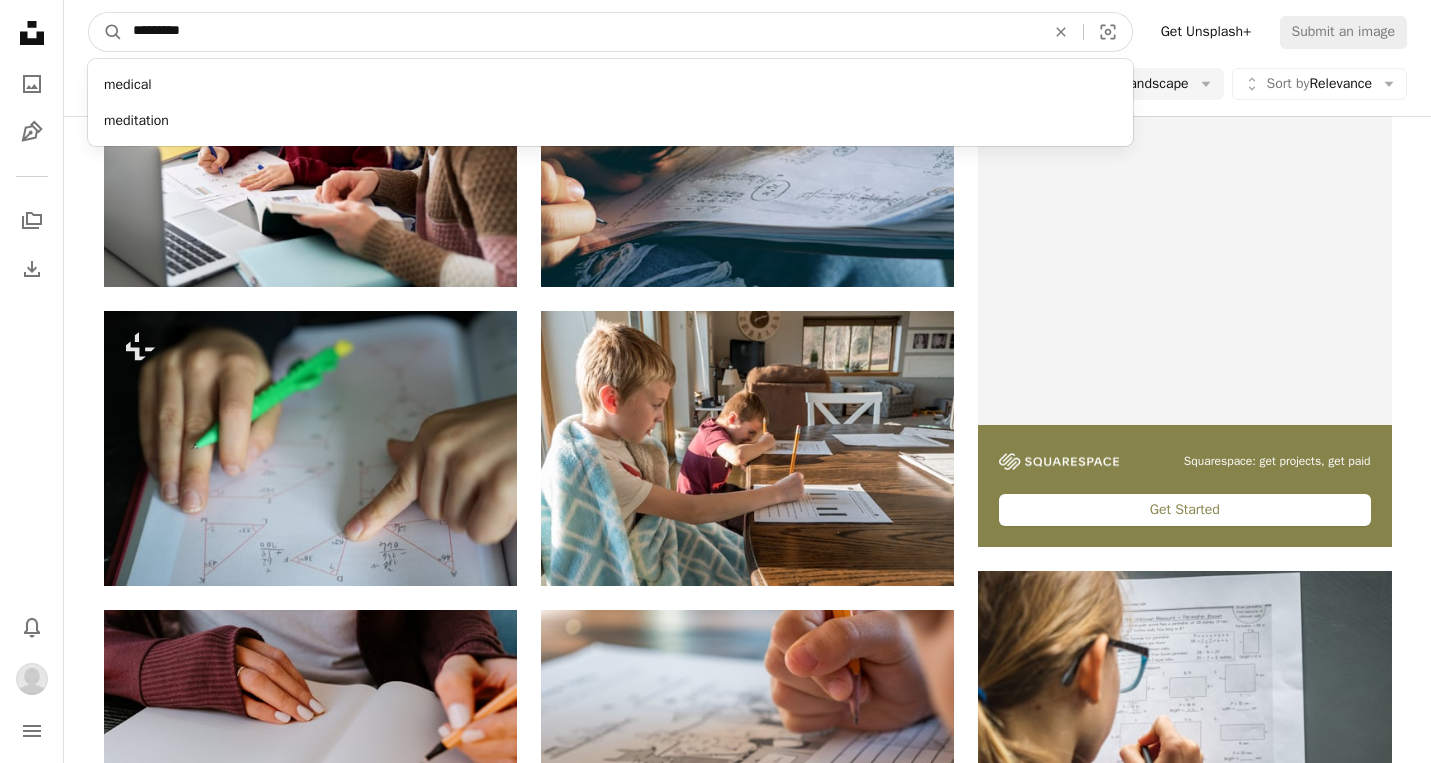 type on "**********" 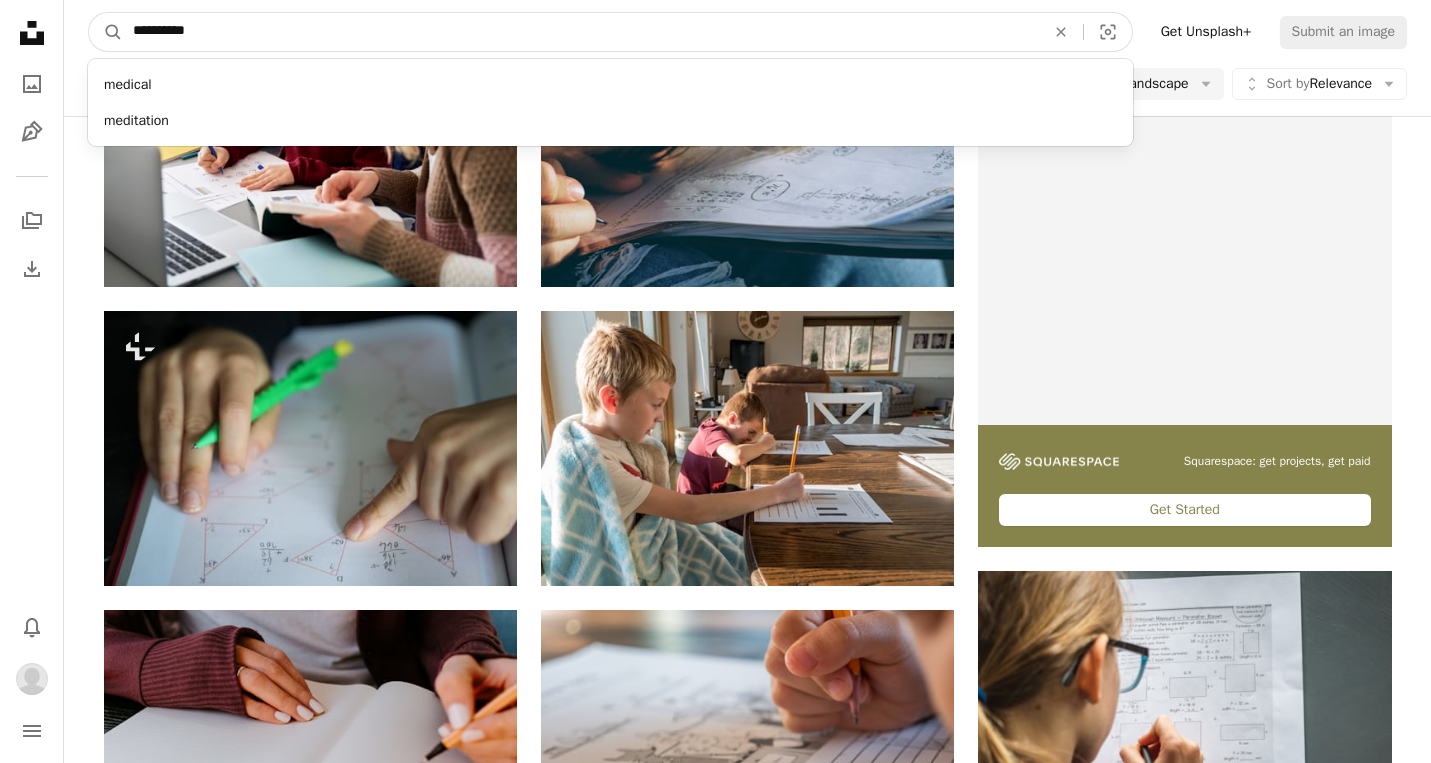 click on "A magnifying glass" at bounding box center (106, 32) 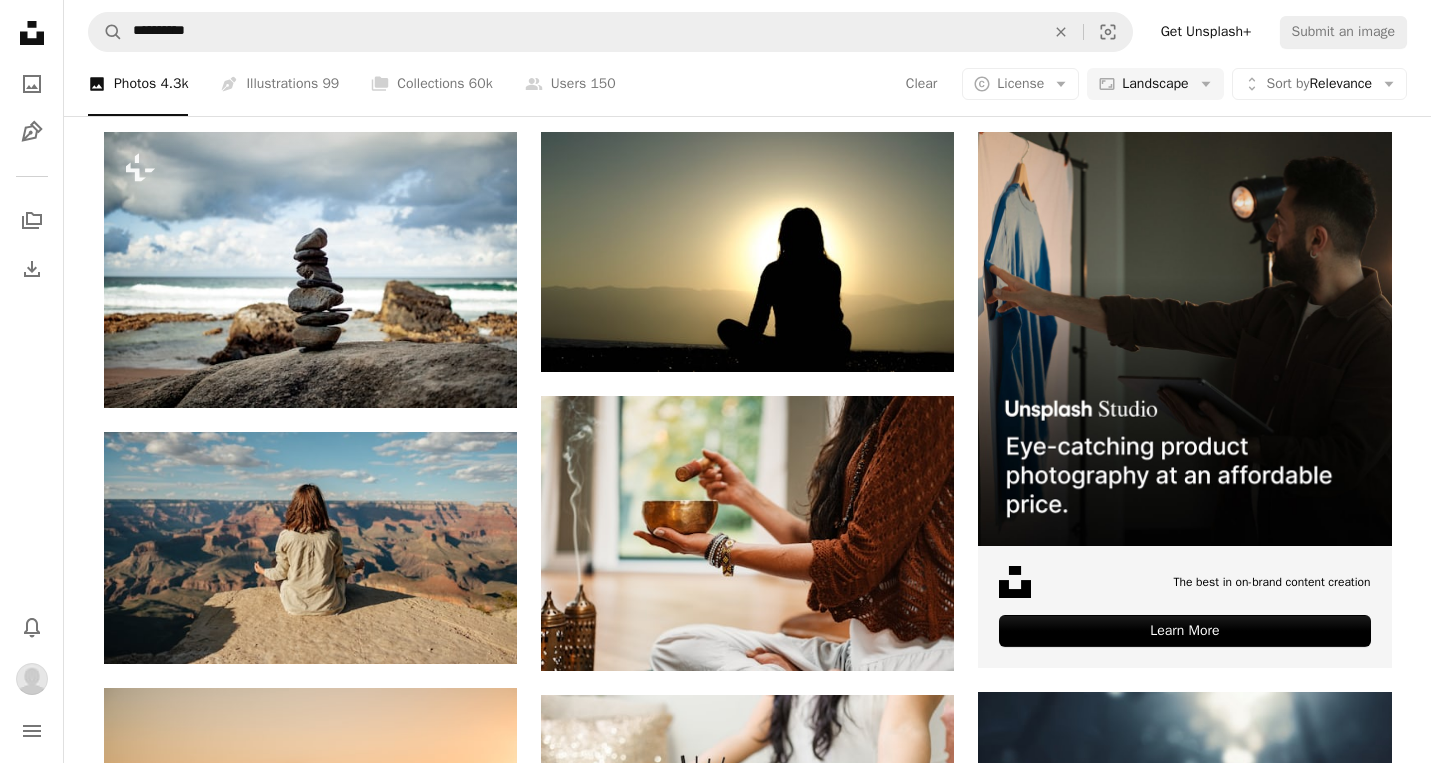 scroll, scrollTop: 0, scrollLeft: 0, axis: both 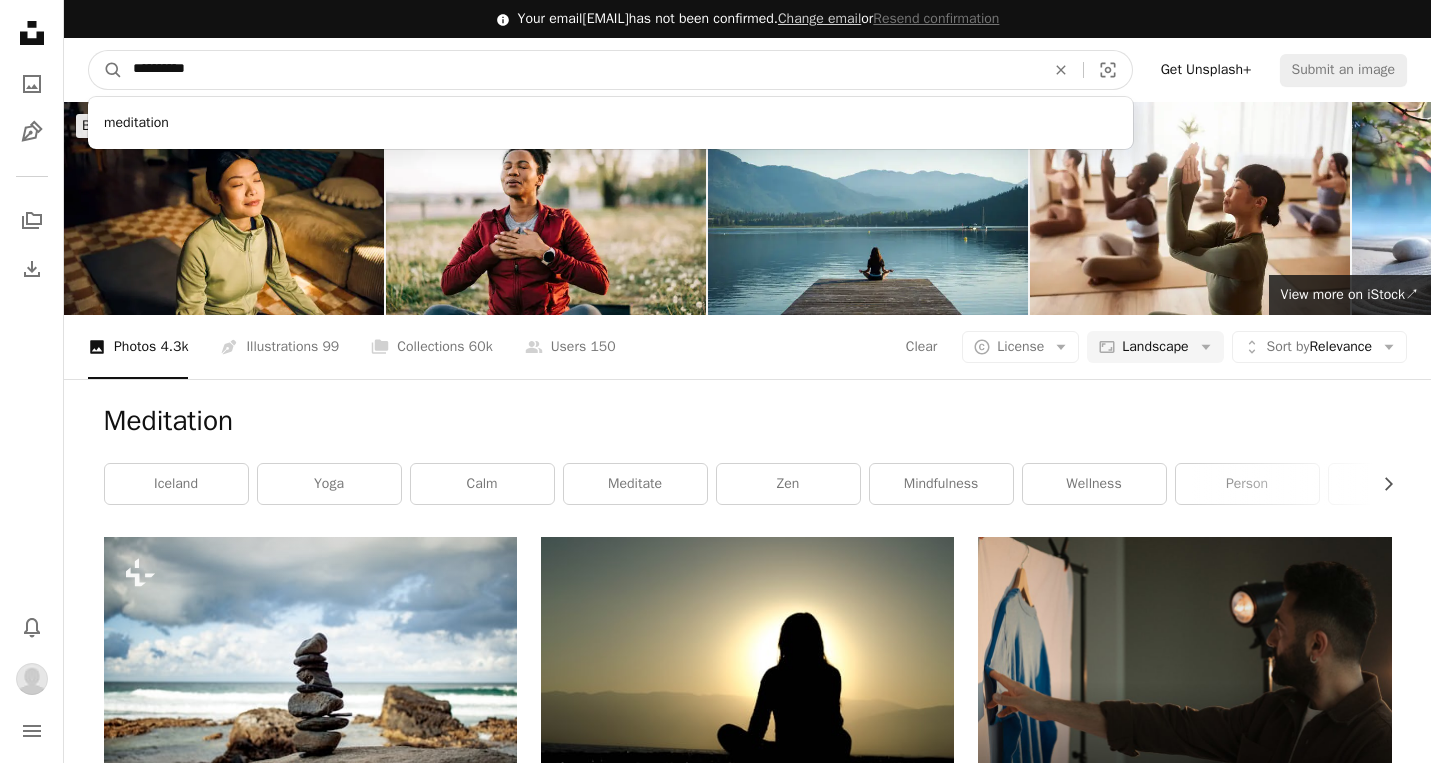 drag, startPoint x: 210, startPoint y: 69, endPoint x: 62, endPoint y: 73, distance: 148.05405 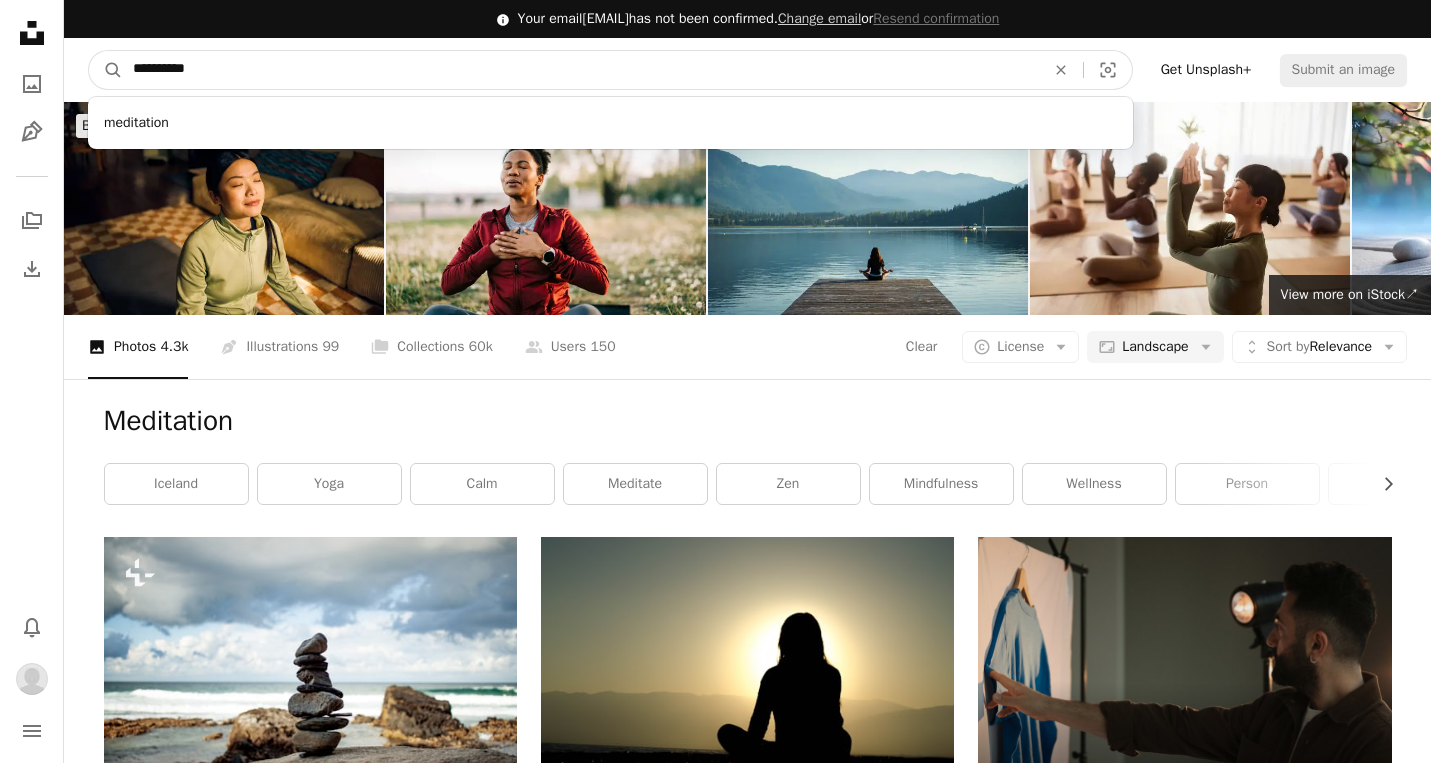 click on "**********" at bounding box center [581, 70] 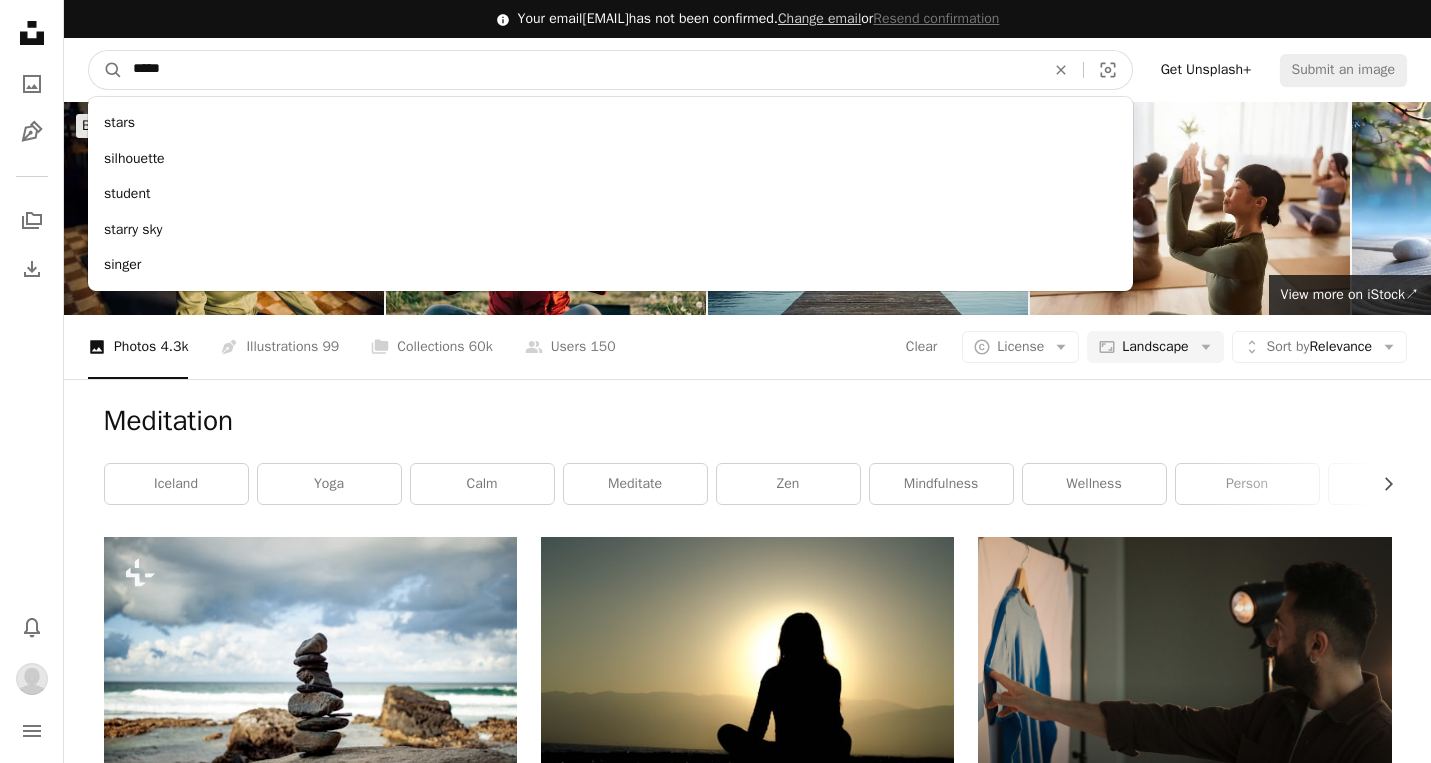 type on "******" 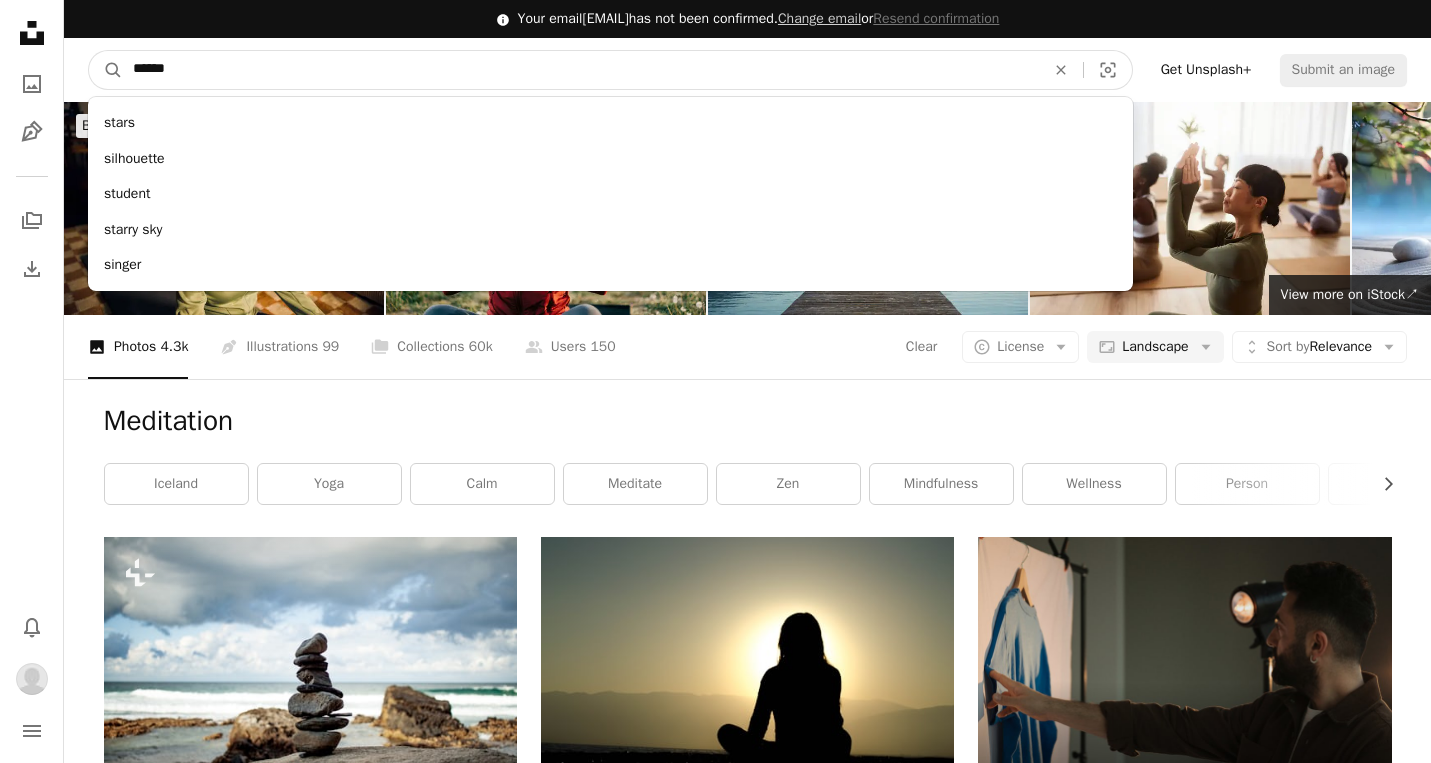 click on "A magnifying glass" at bounding box center [106, 70] 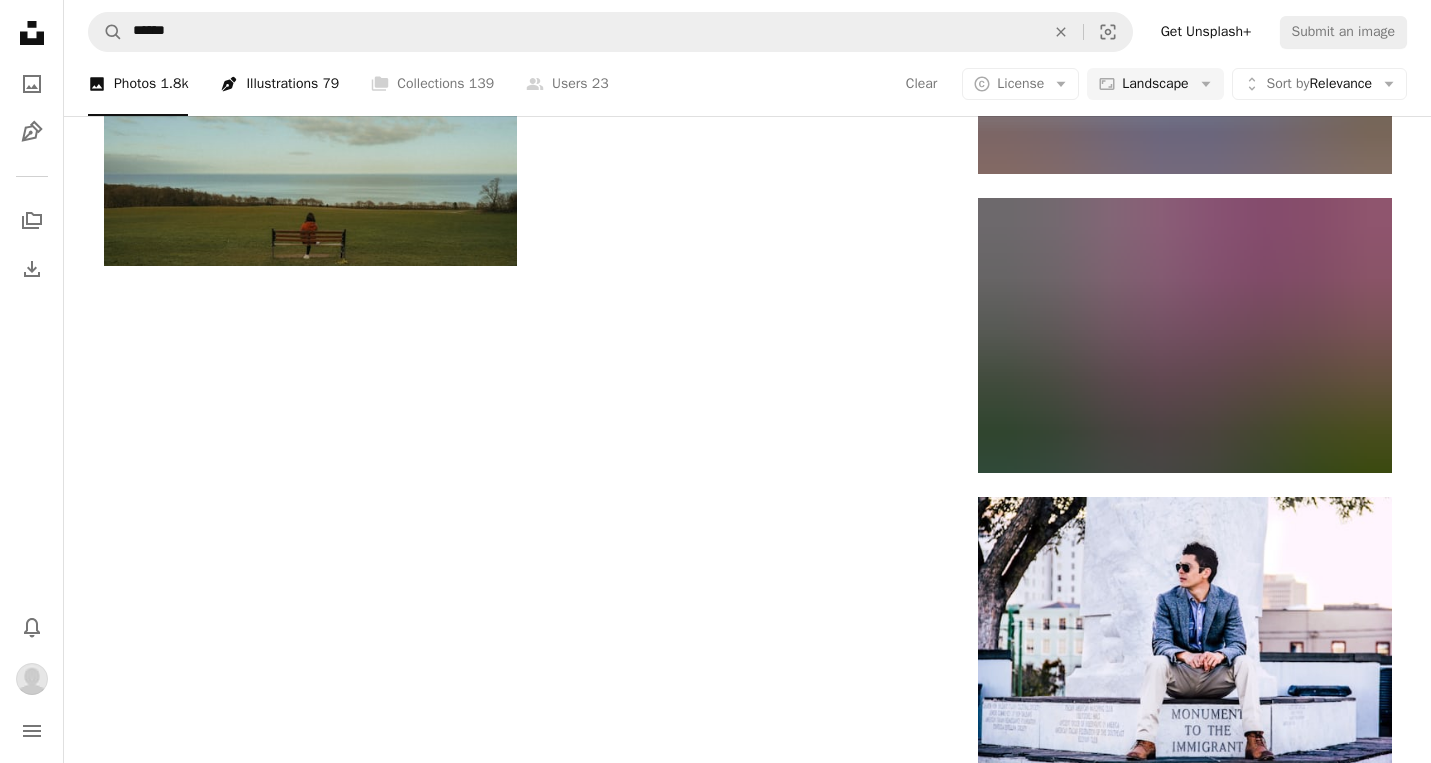 scroll, scrollTop: 0, scrollLeft: 0, axis: both 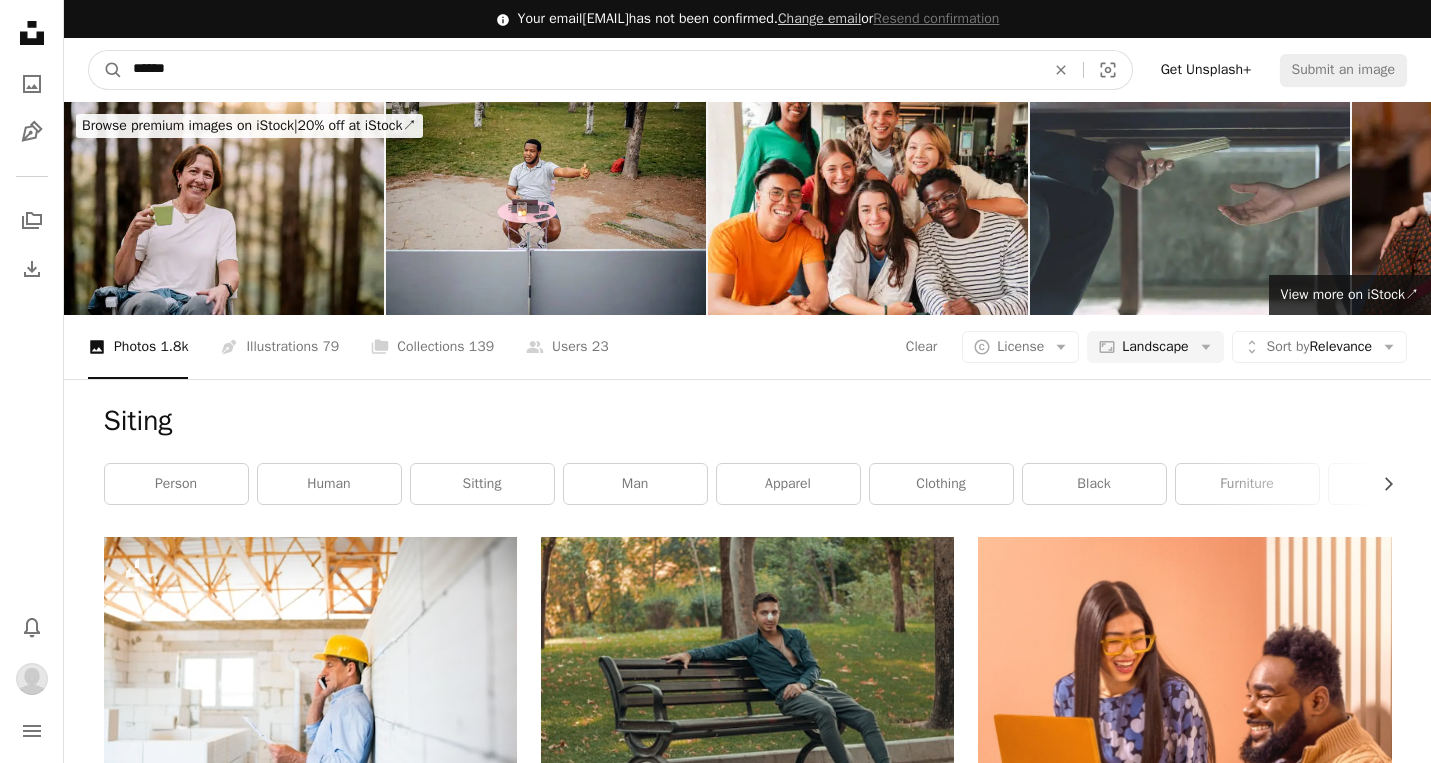 drag, startPoint x: 198, startPoint y: 65, endPoint x: 21, endPoint y: 53, distance: 177.40631 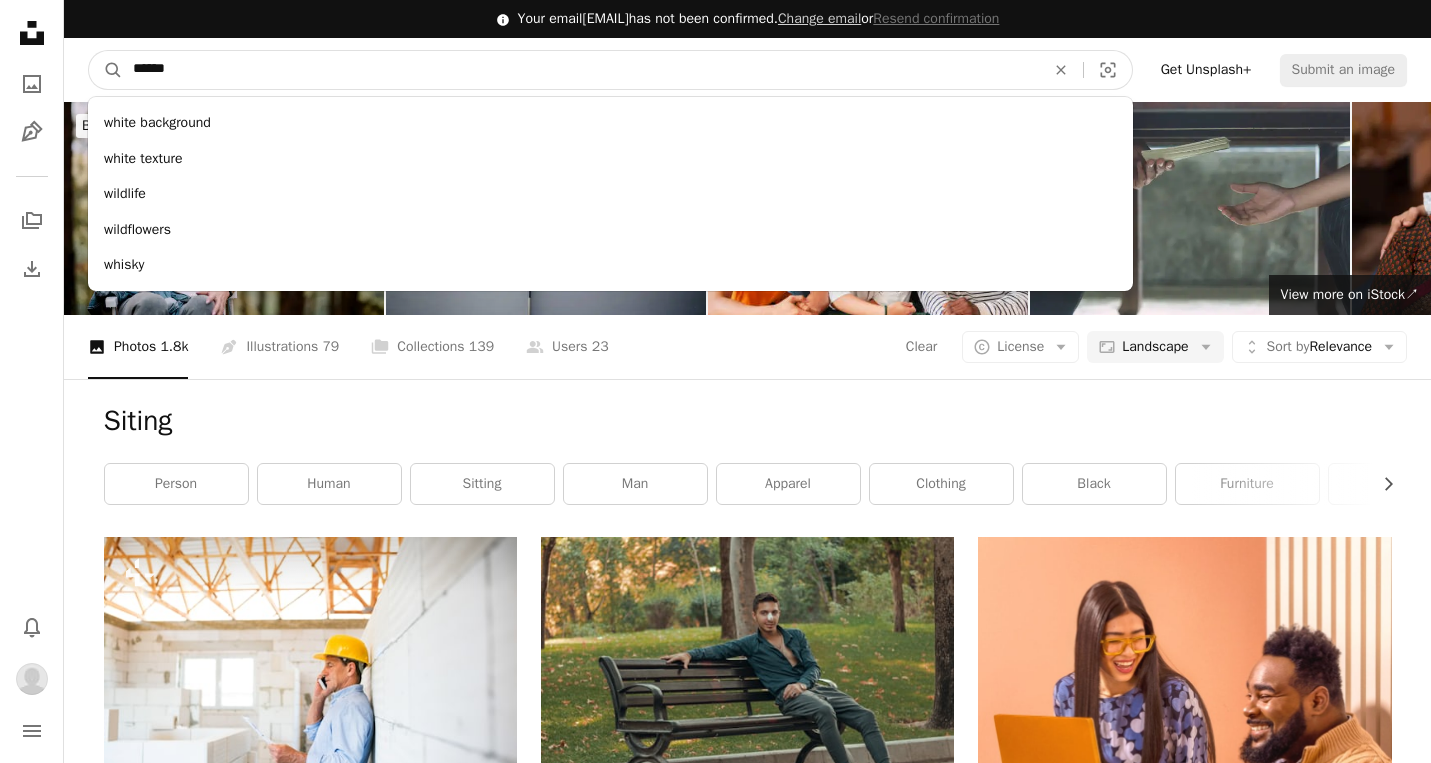 type on "*******" 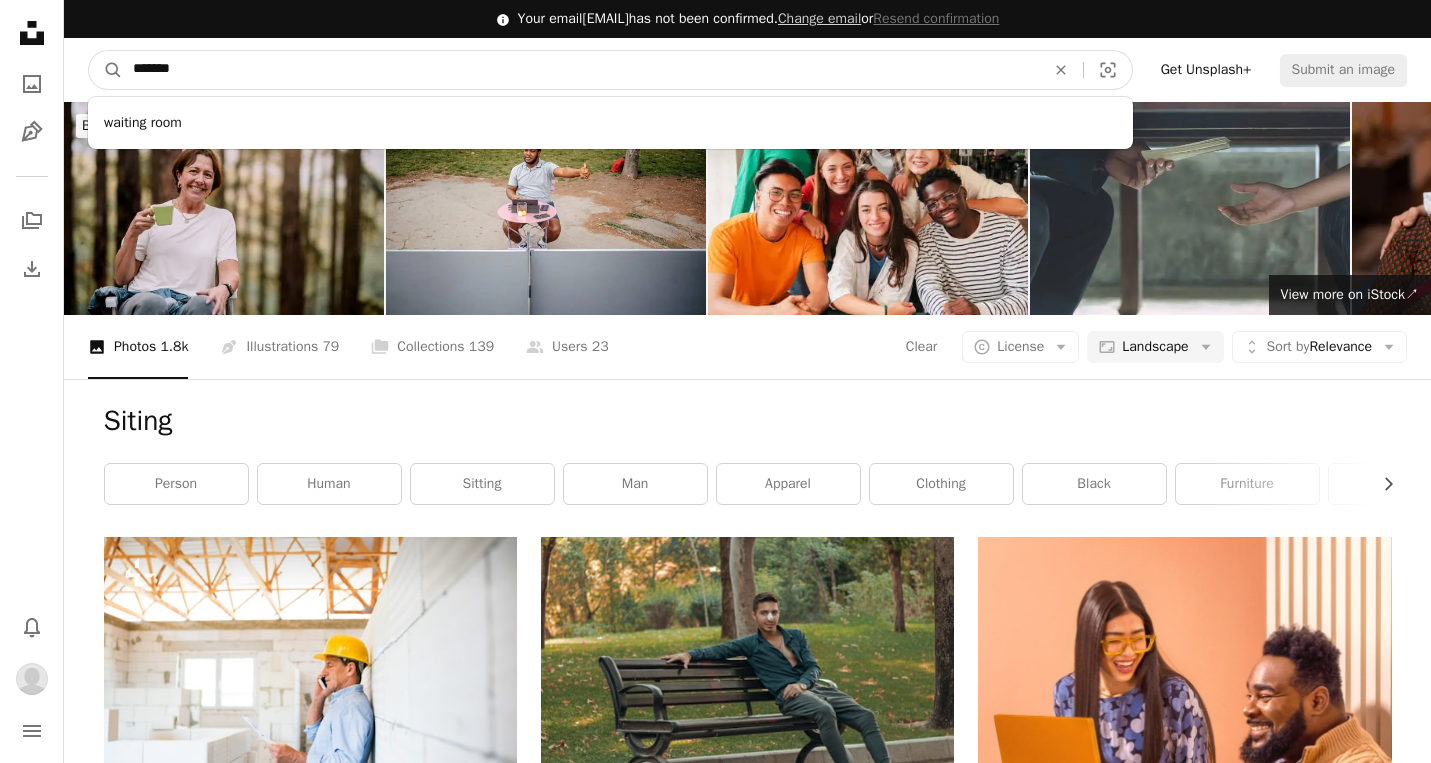 click on "A magnifying glass" at bounding box center (106, 70) 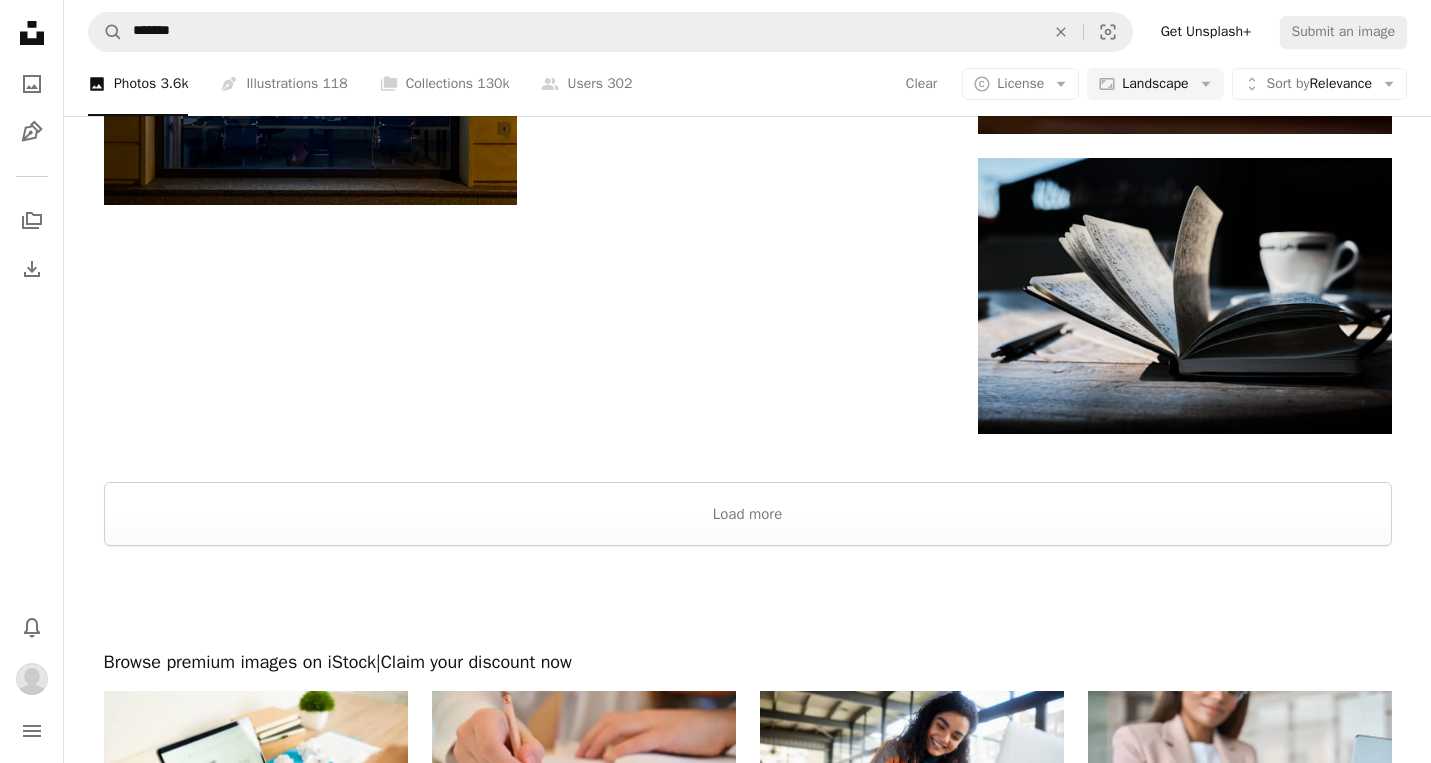 scroll, scrollTop: 2638, scrollLeft: 0, axis: vertical 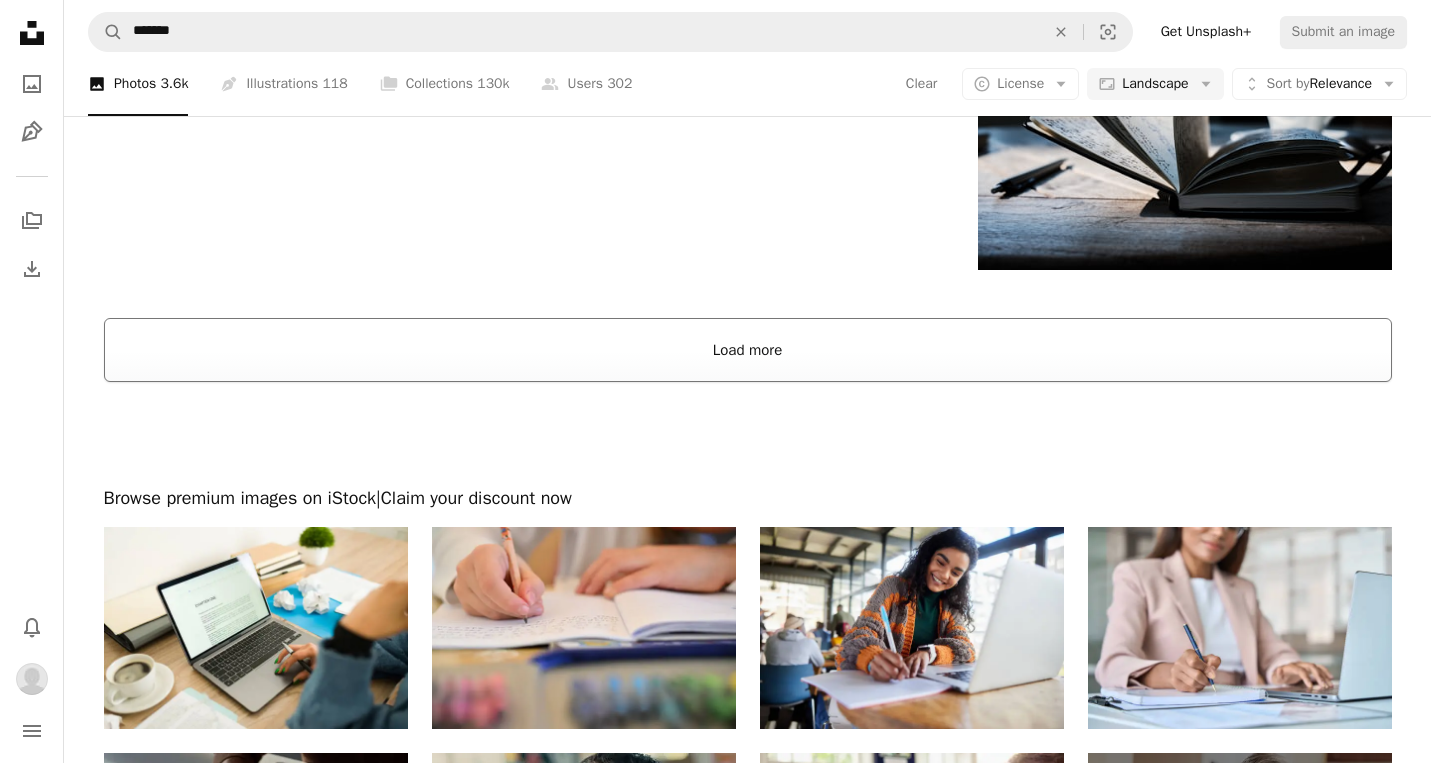 click on "Load more" at bounding box center (748, 350) 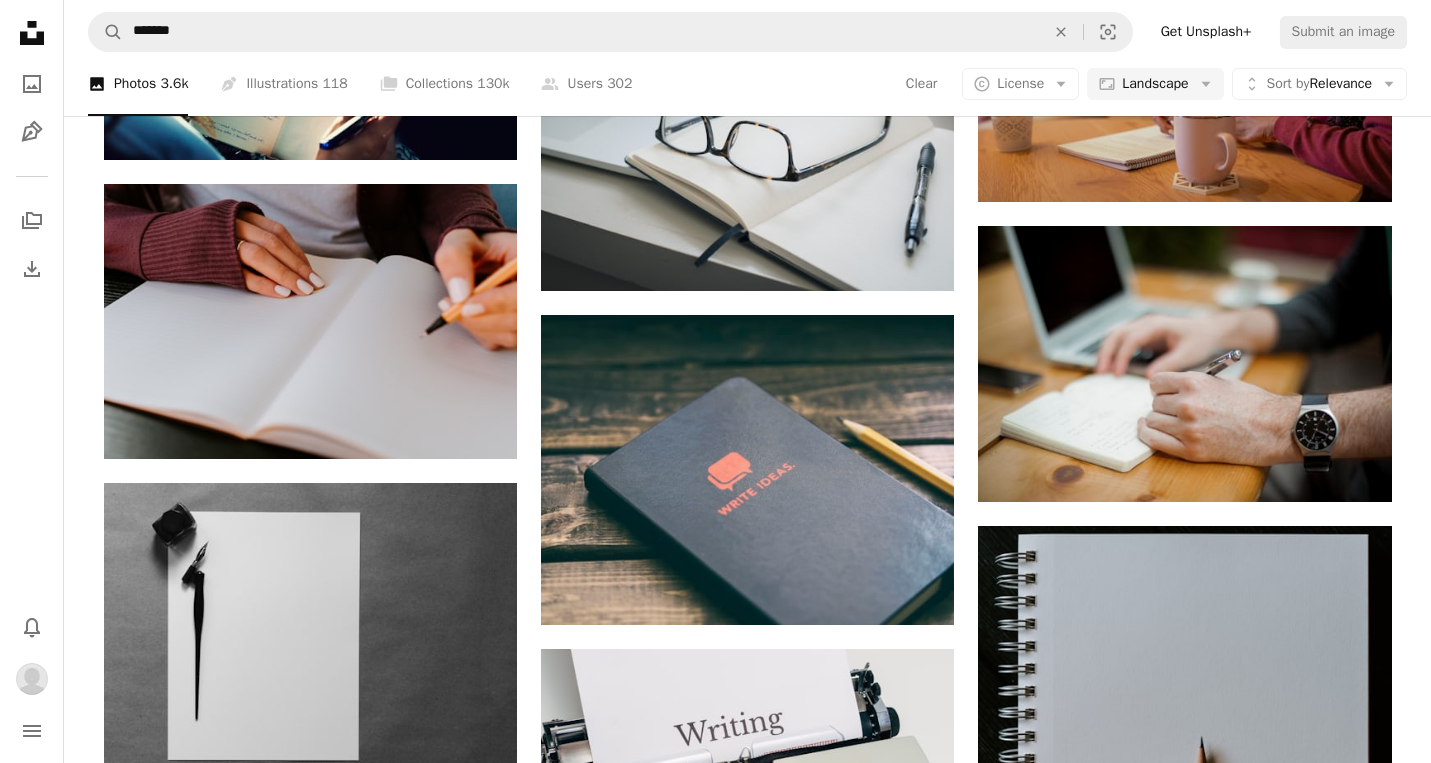 scroll, scrollTop: 7643, scrollLeft: 0, axis: vertical 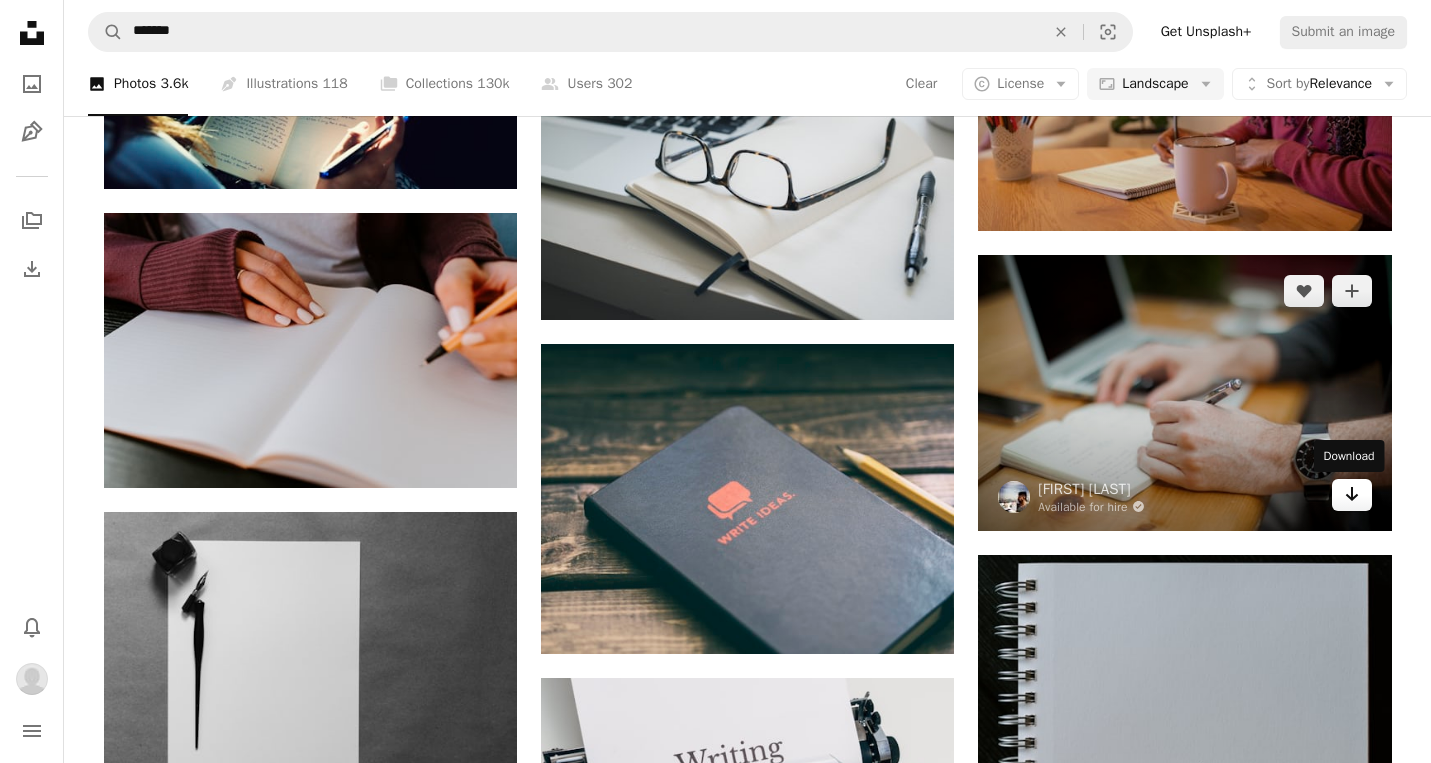 click on "Arrow pointing down" at bounding box center [1352, 495] 